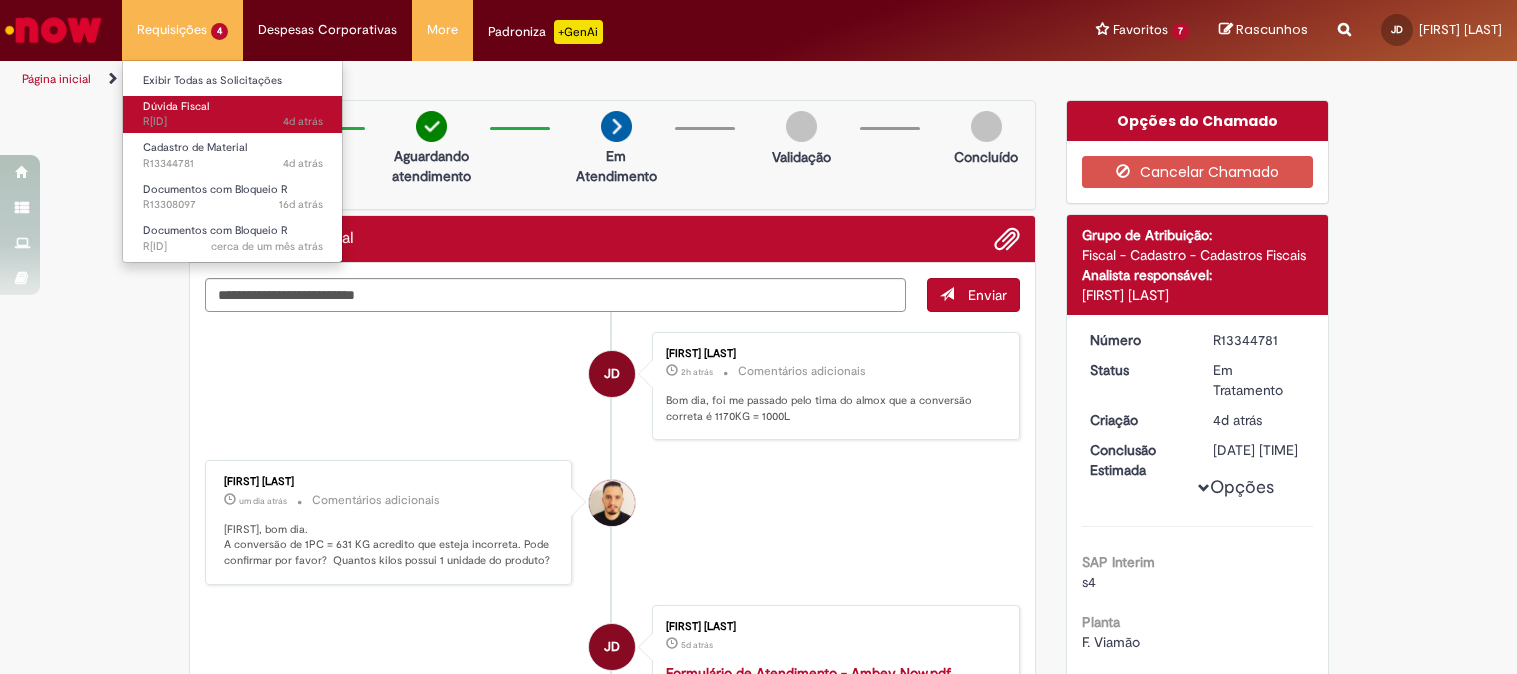 scroll, scrollTop: 0, scrollLeft: 0, axis: both 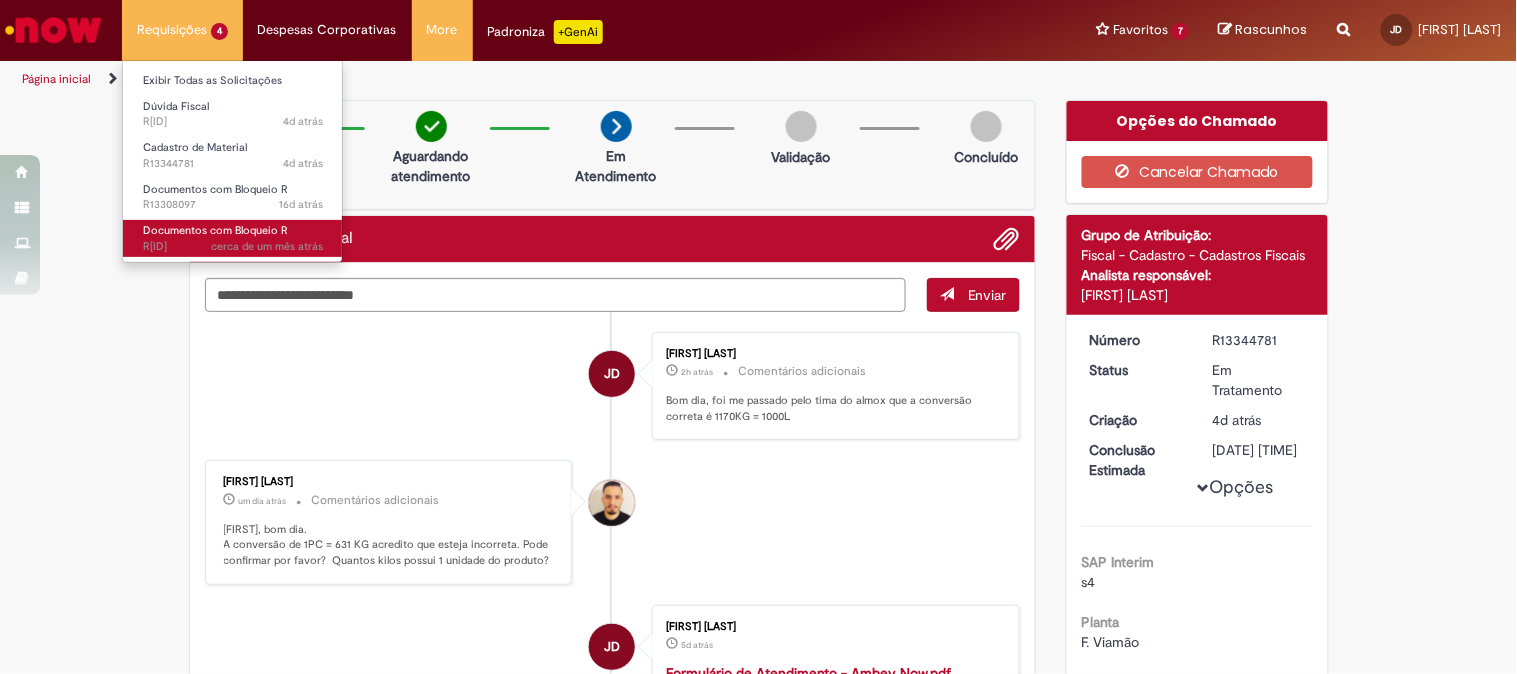 click on "Documentos com Bloqueio R" at bounding box center [215, 230] 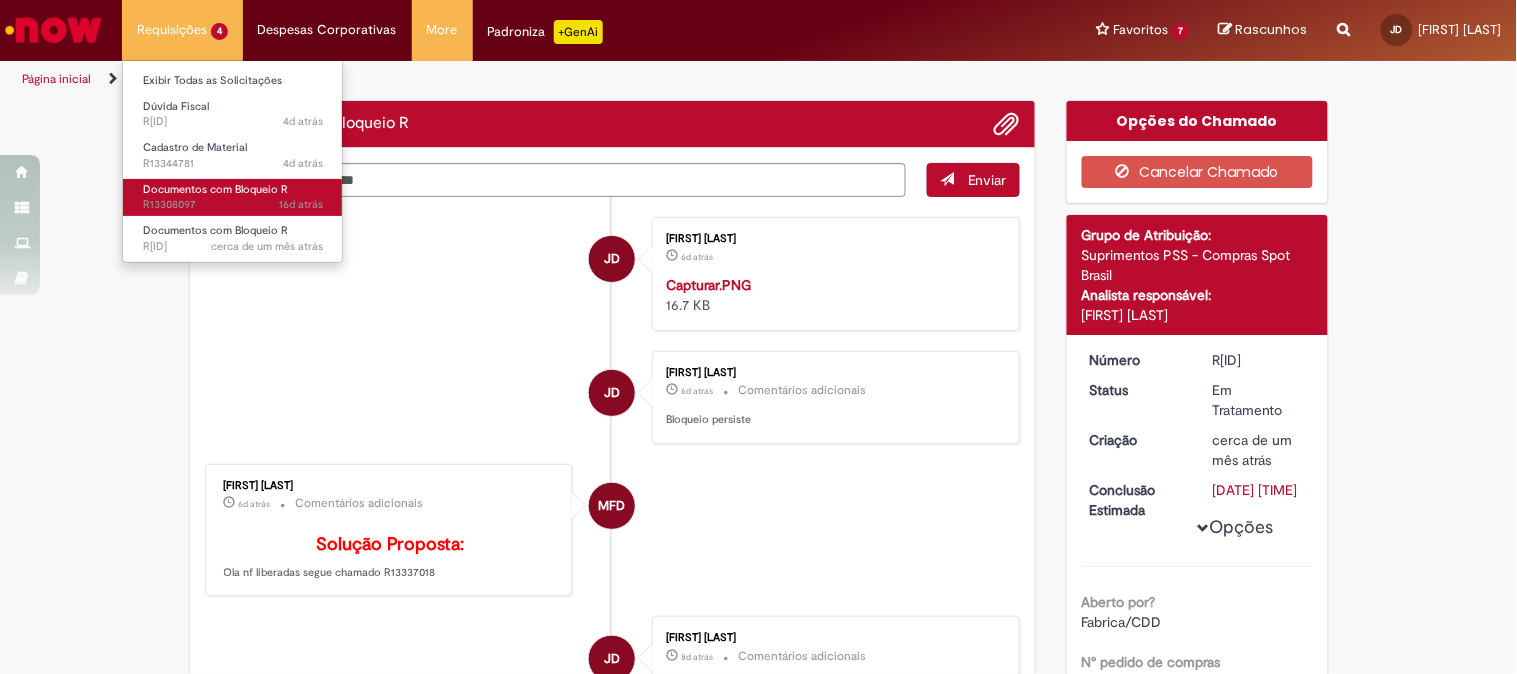 click on "16d atrás" at bounding box center (301, 204) 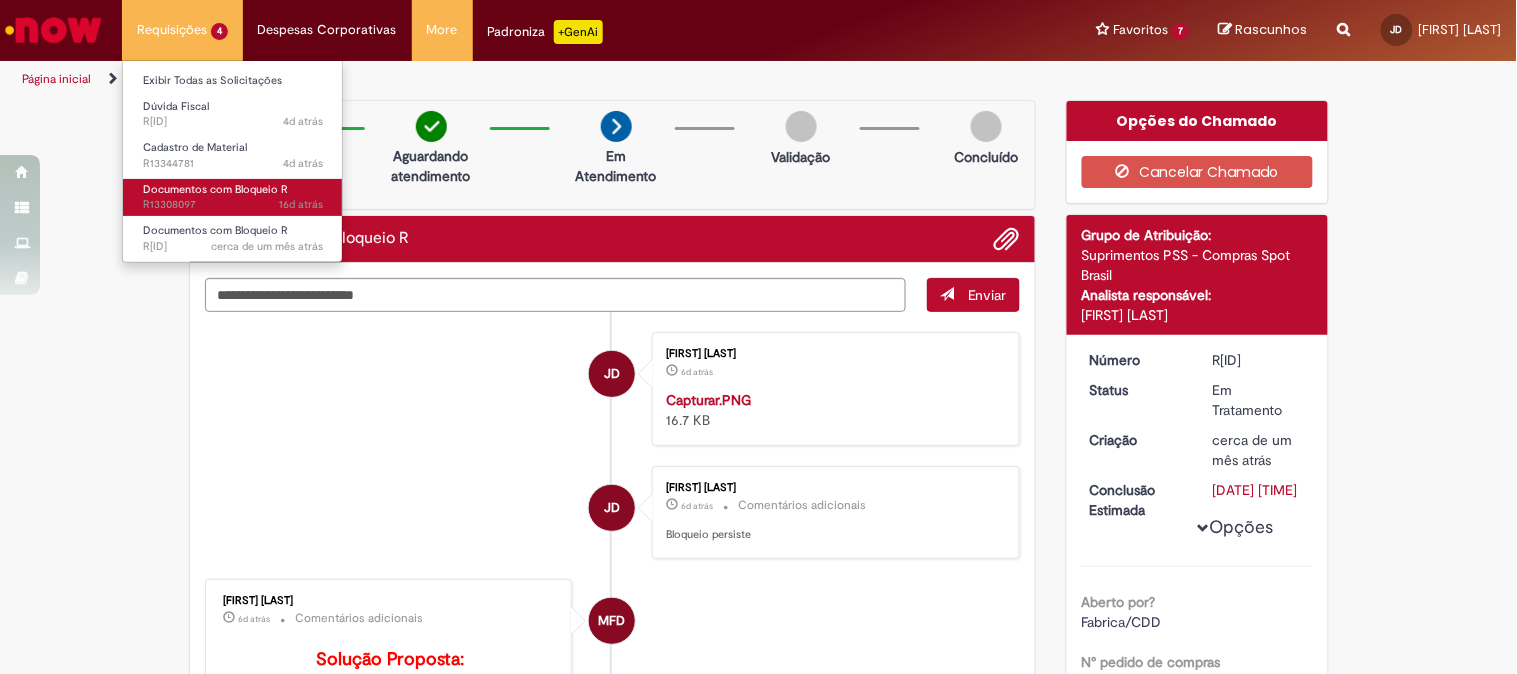 click on "16d atrás 16 dias atrás  R13308097" at bounding box center [233, 205] 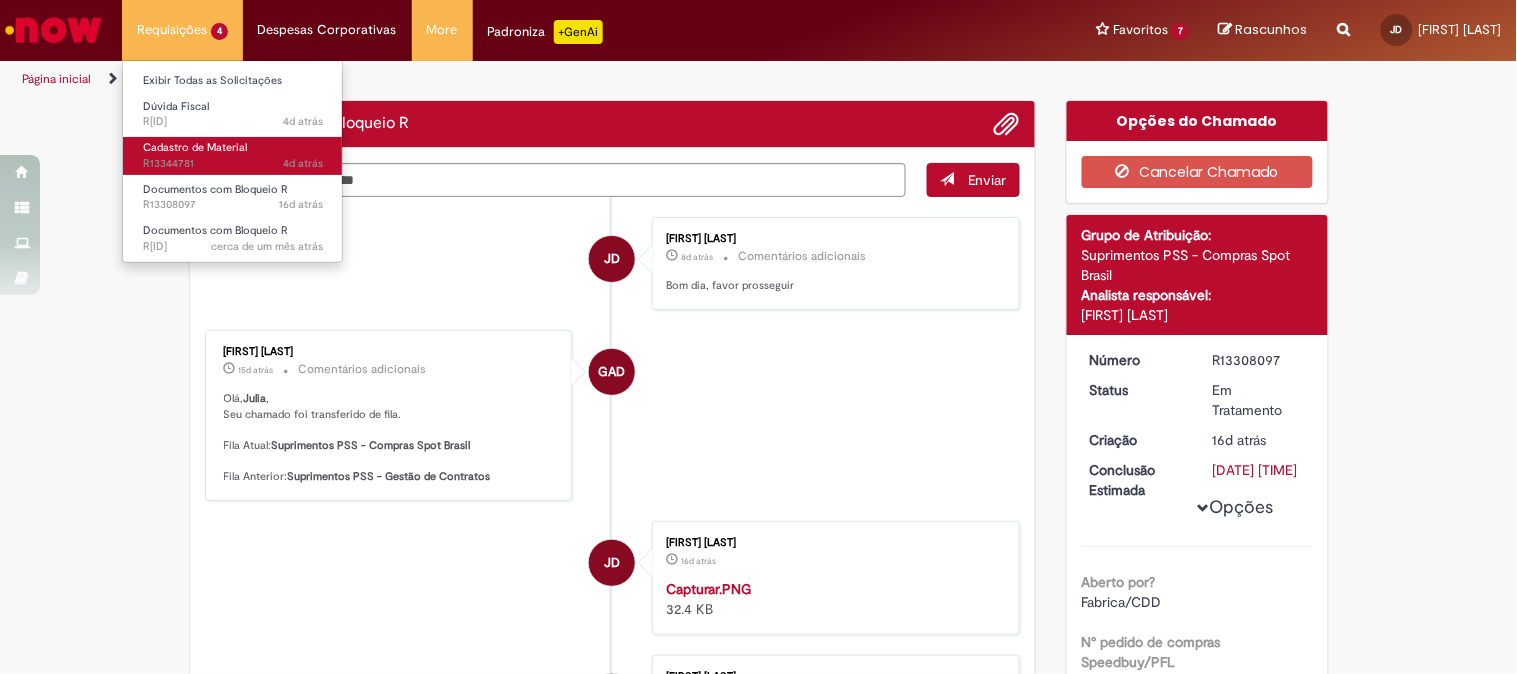 click on "4d atrás 4 dias atrás  R13344781" at bounding box center (233, 164) 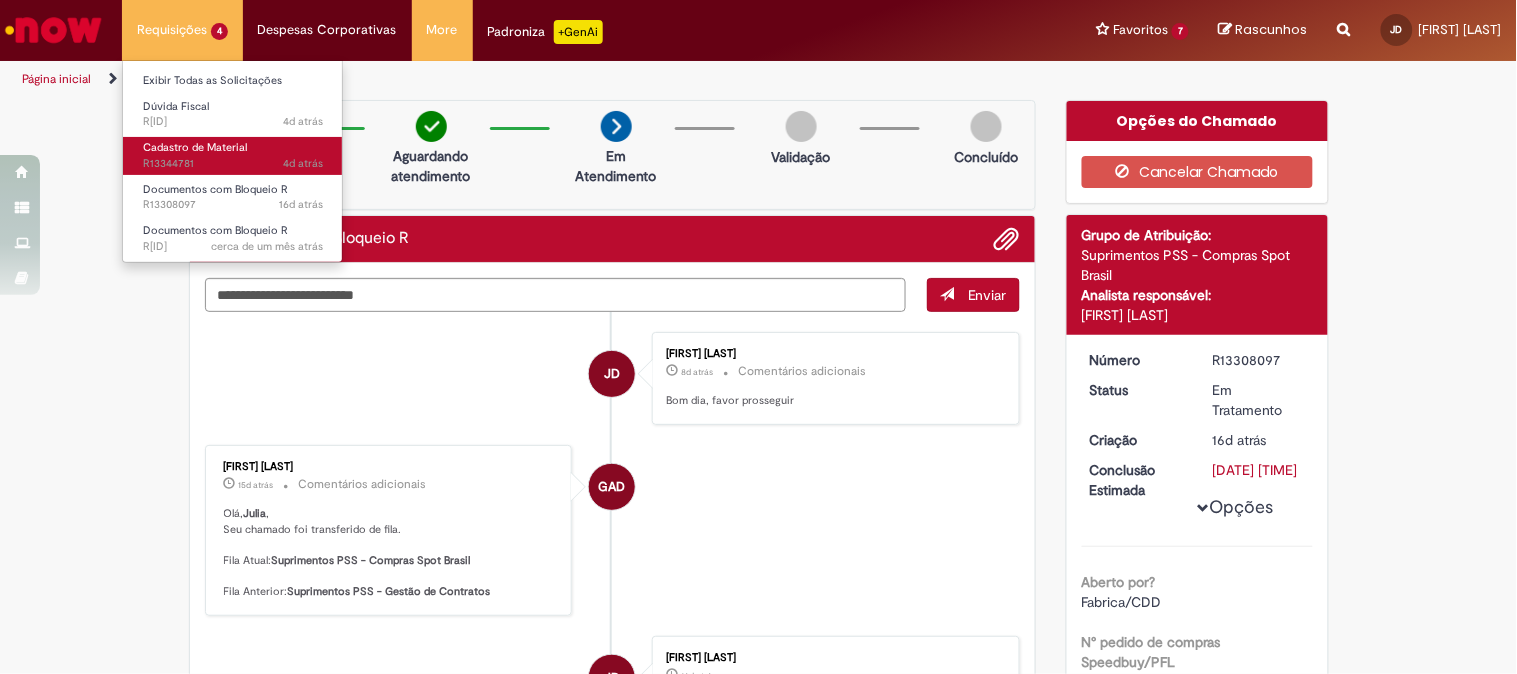 click on "Cadastro de Material
4d atrás 4 dias atrás  R13344781" at bounding box center [233, 155] 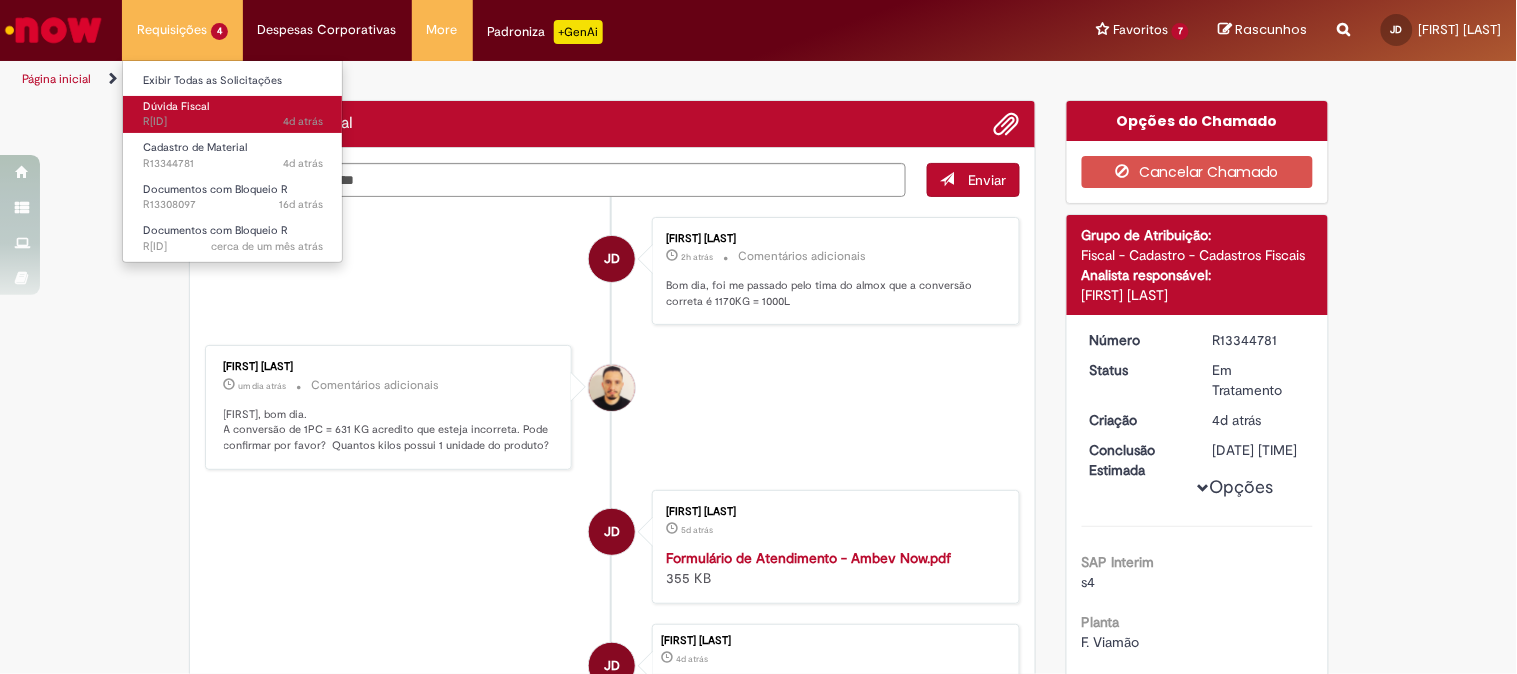 click on "4d atrás 4 dias atrás  R13347774" at bounding box center [233, 122] 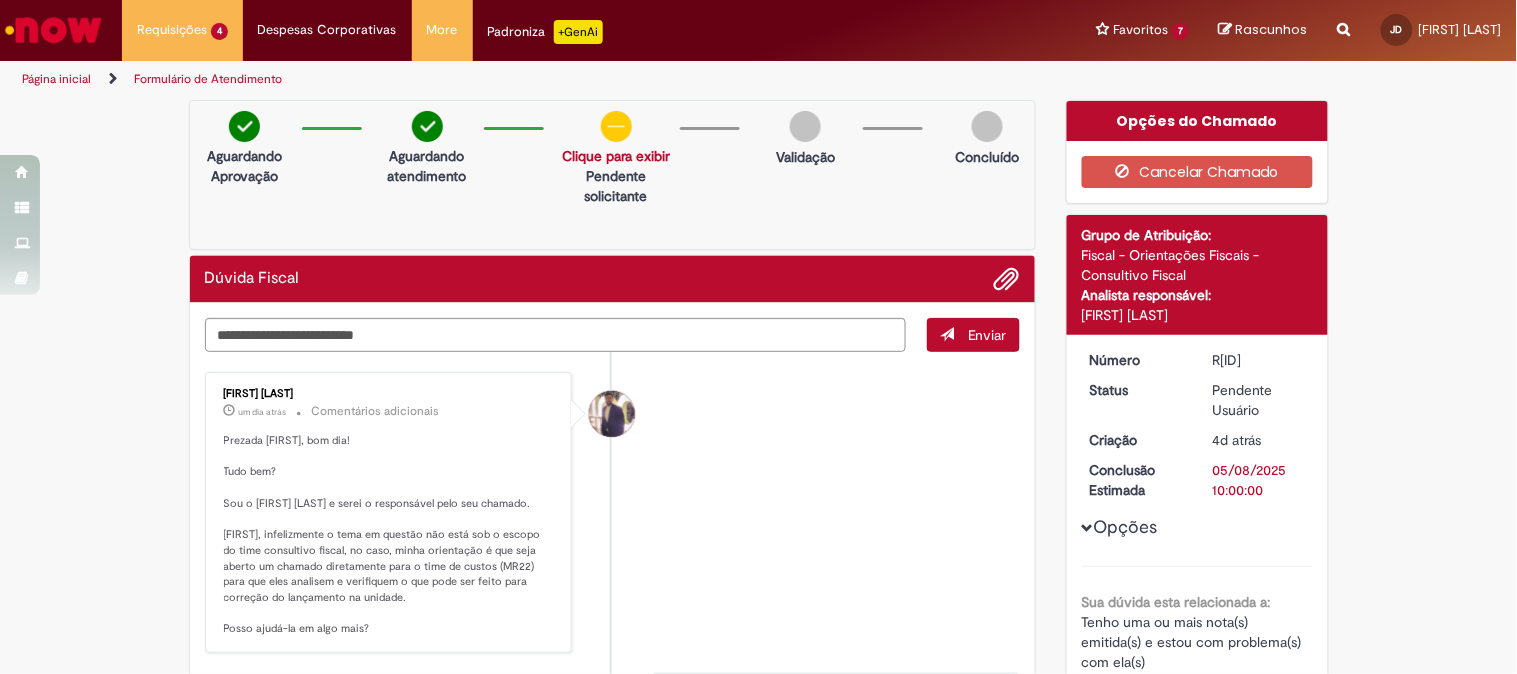 click at bounding box center (53, 30) 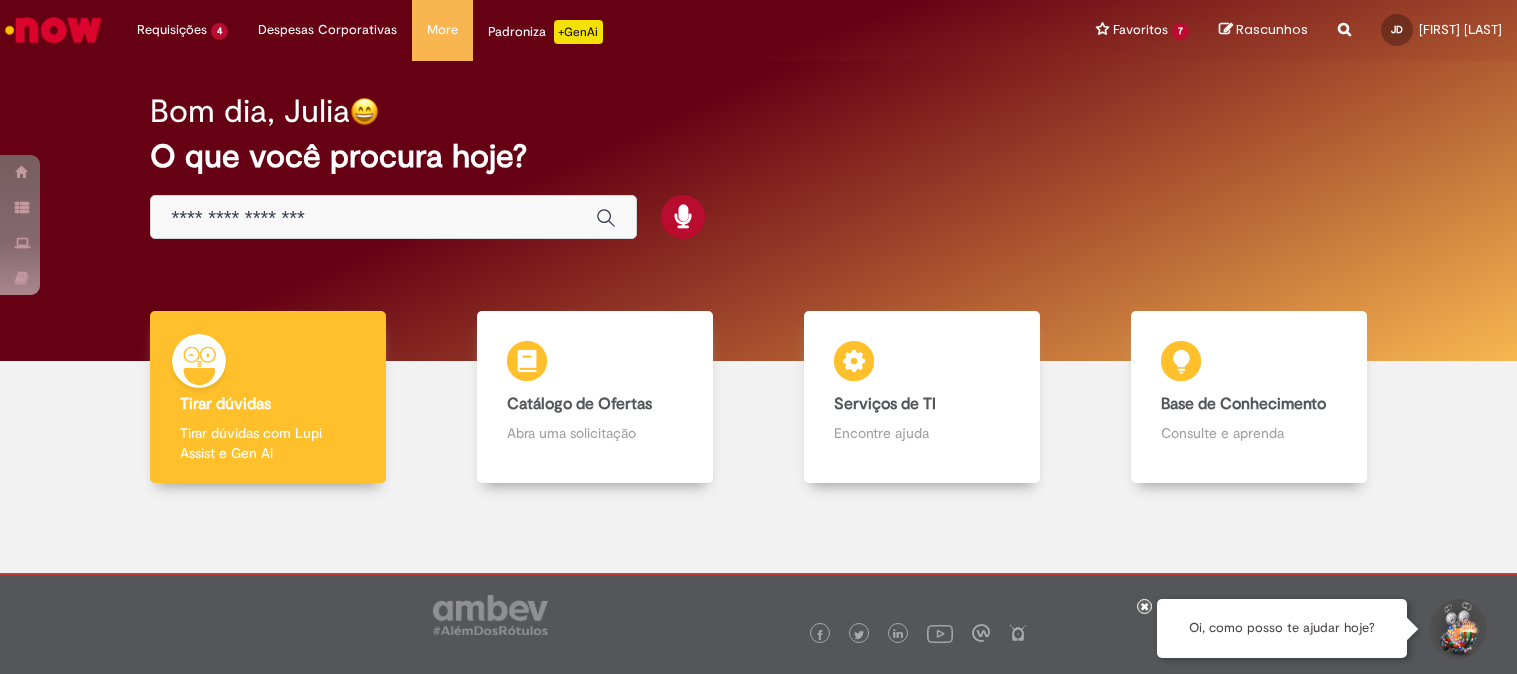 scroll, scrollTop: 0, scrollLeft: 0, axis: both 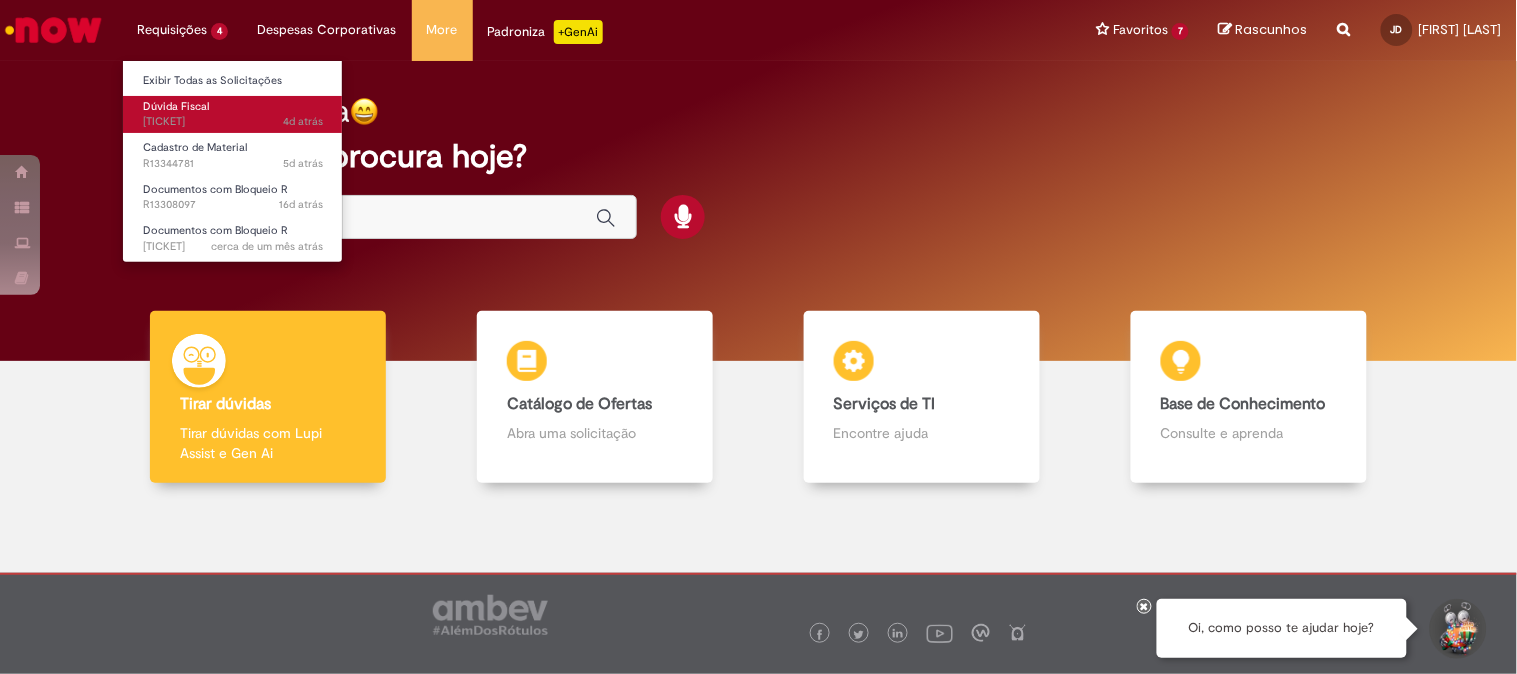 click on "Dúvida Fiscal
4d atrás 4 dias atrás  [TICKET]" at bounding box center [233, 114] 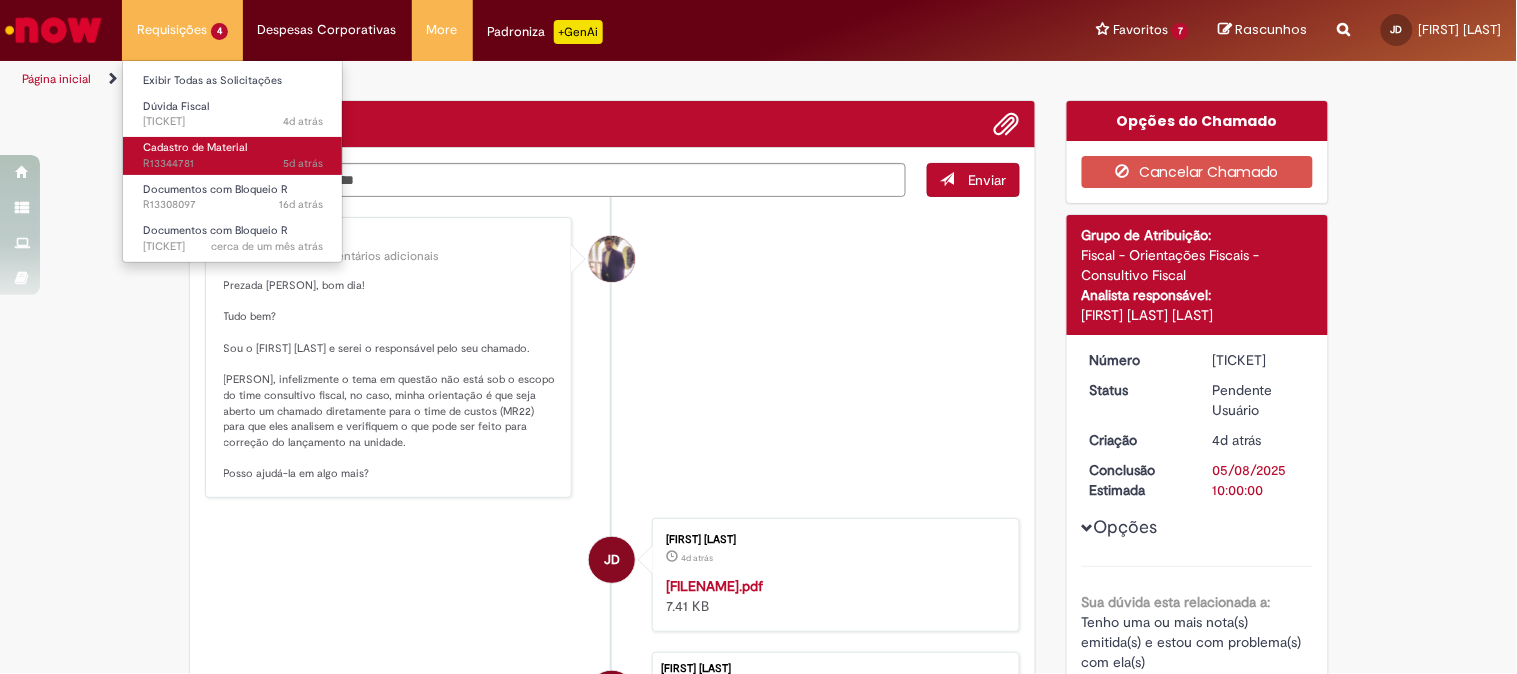 click on "5d atrás 5 dias atrás  R13344781" at bounding box center (233, 164) 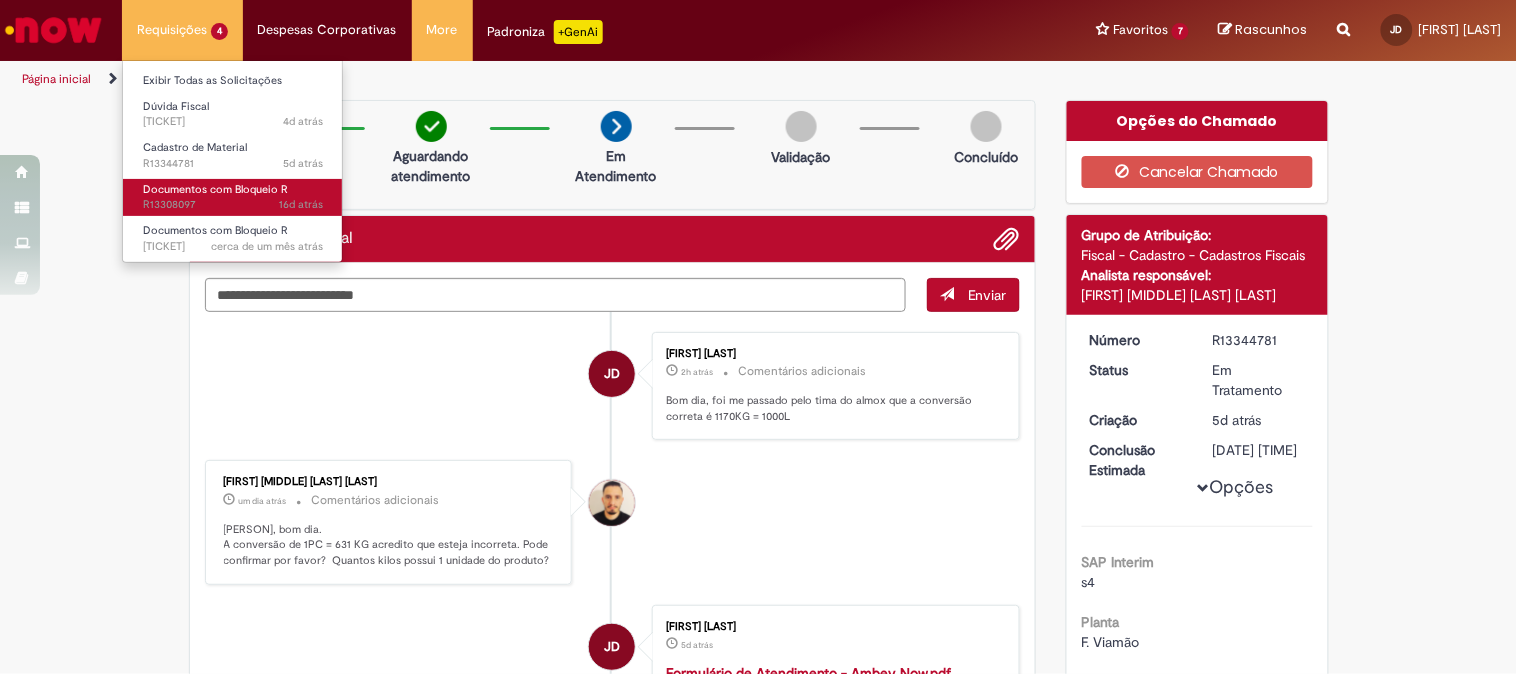 click on "Documentos com Bloqueio R" at bounding box center [215, 189] 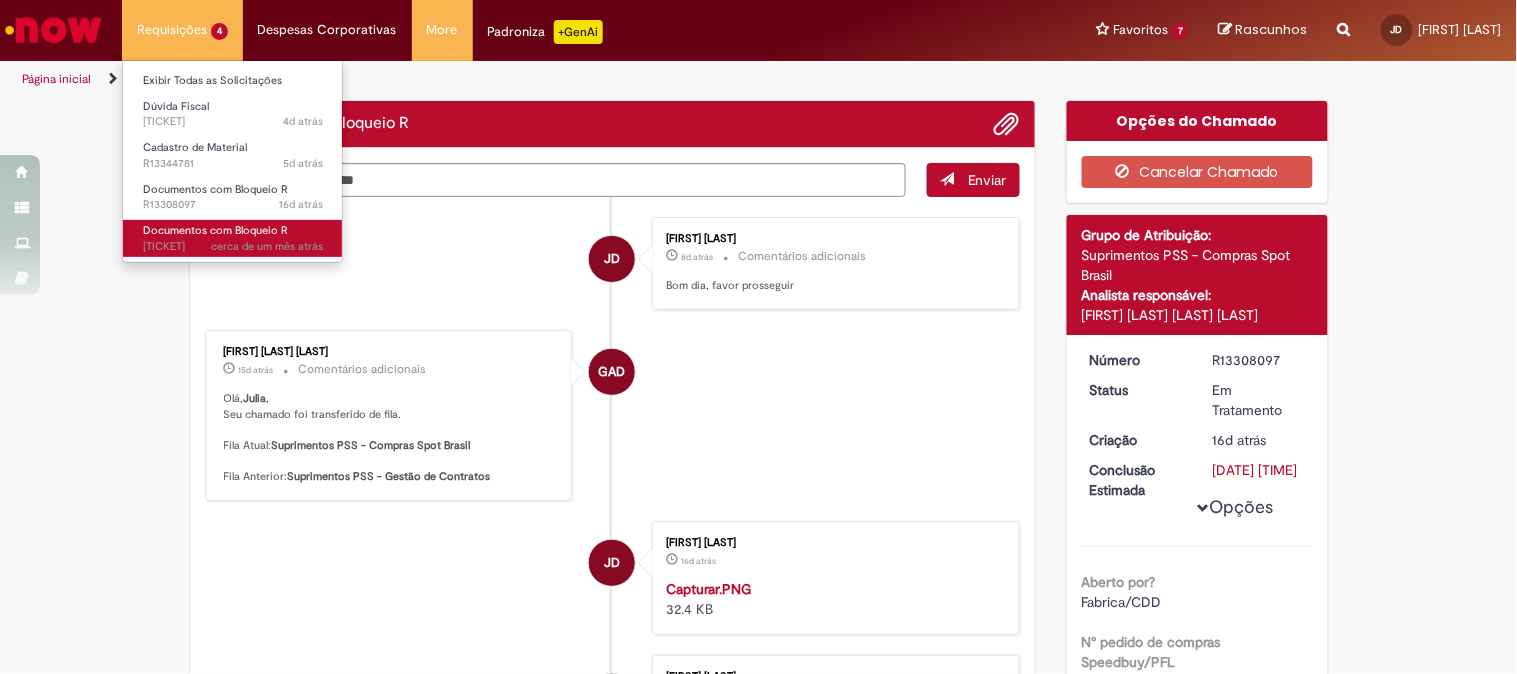 click on "Documentos com Bloqueio R
cerca de um mês atrás cerca de um mês atrás  R13234427" at bounding box center (233, 238) 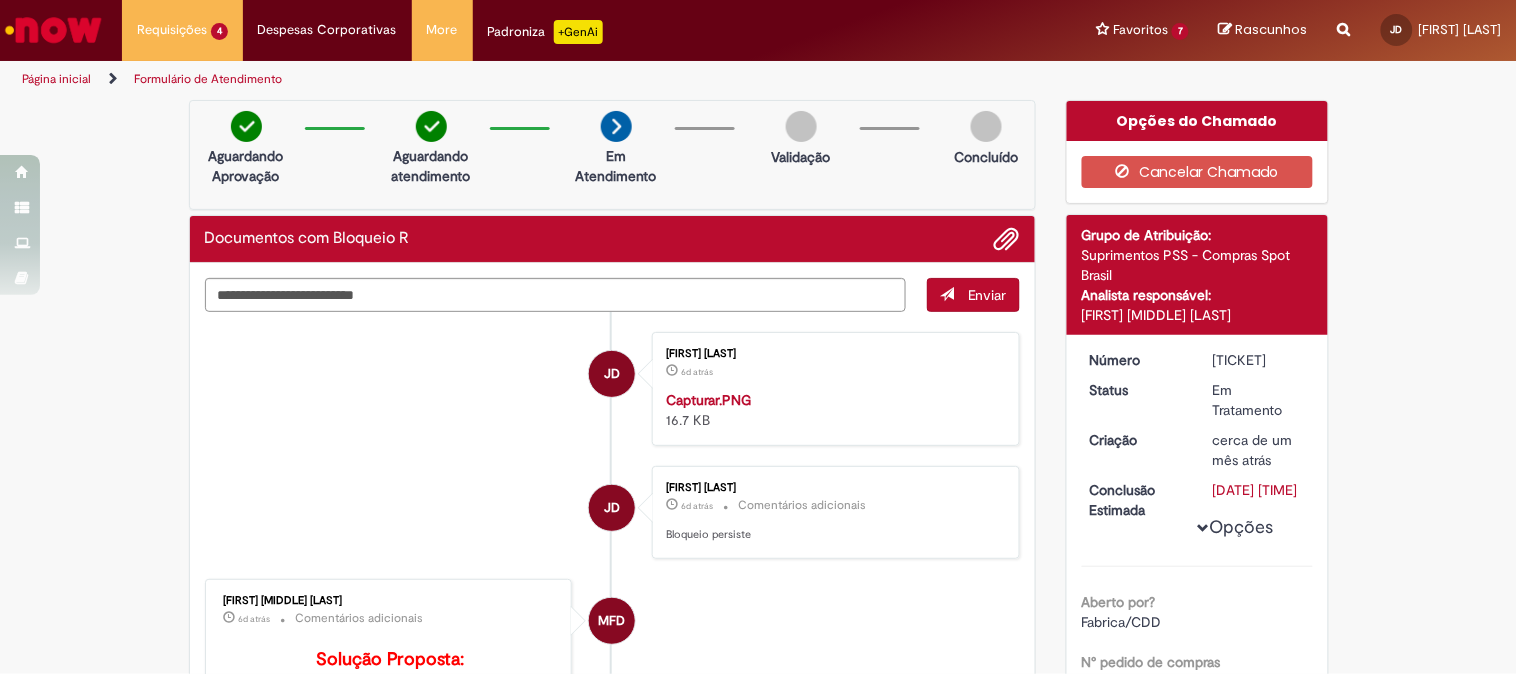 click on "Requisições   4
Exibir Todas as Solicitações
Dúvida Fiscal
4d atrás 4 dias atrás  R13347774
Cadastro de Material
5d atrás 5 dias atrás  R13344781
Documentos com Bloqueio R
16d atrás 16 dias atrás  R13308097
Documentos com Bloqueio R
cerca de um mês atrás cerca de um mês atrás  R13234427
Requisições   4
Exibir Todas as Solicitações
Dúvida Fiscal
4d atrás 4 dias atrás  R13347774
Cadastro de Material
5d atrás 5 dias atrás  R13344781
Documentos com Bloqueio R
16d atrás 16 dias atrás  R13308097
Documentos com Bloqueio R
cerca de um mês atrás cerca de um mês atrás  R13234427
Despesas Corporativas
Minhas Despesas" at bounding box center (812, 30) 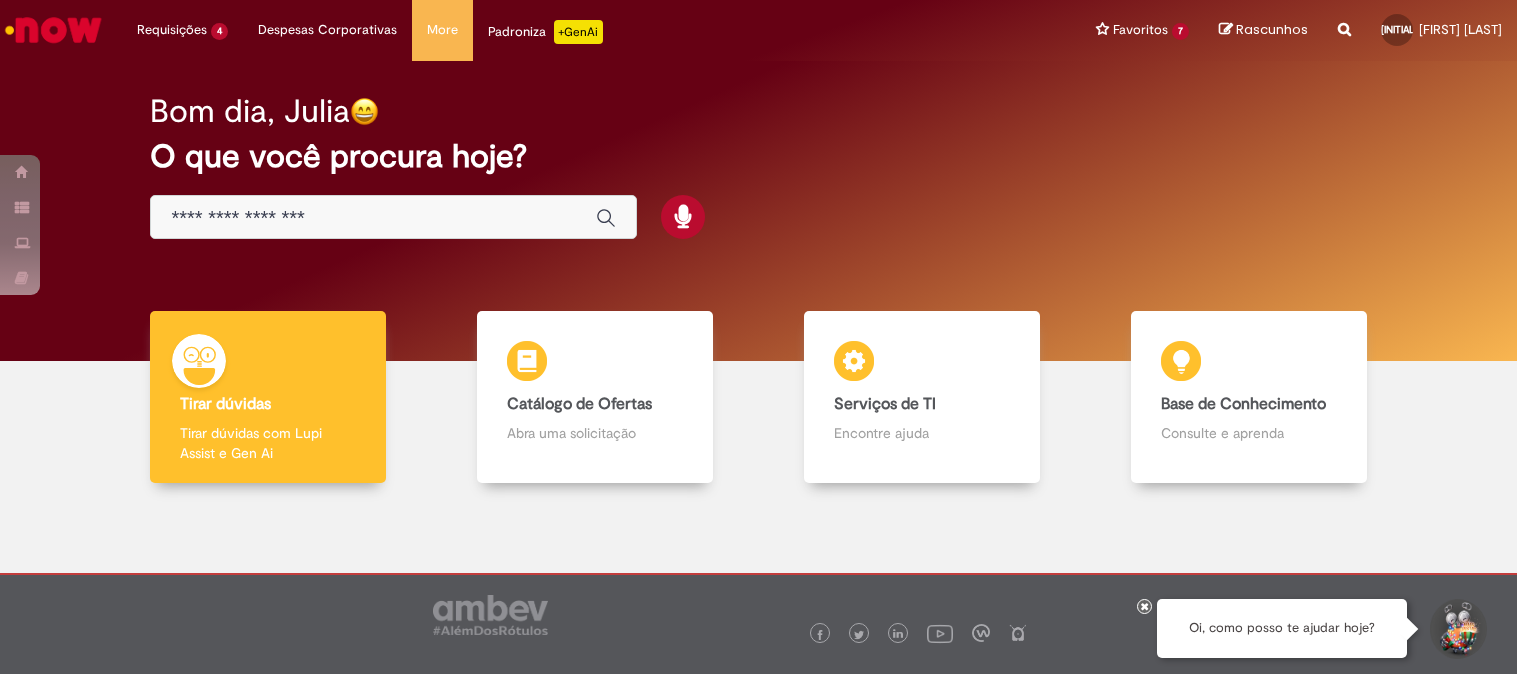 scroll, scrollTop: 0, scrollLeft: 0, axis: both 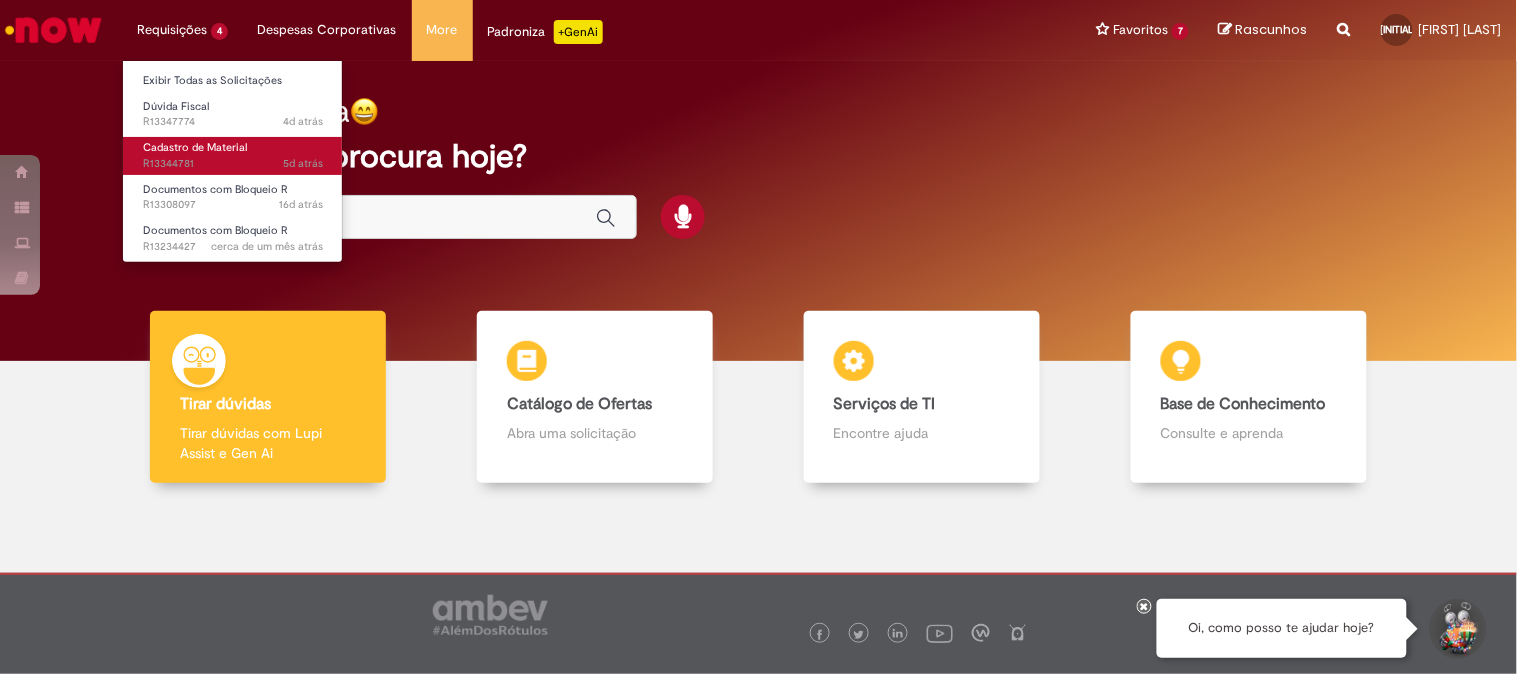 click on "Cadastro de Material" at bounding box center (195, 147) 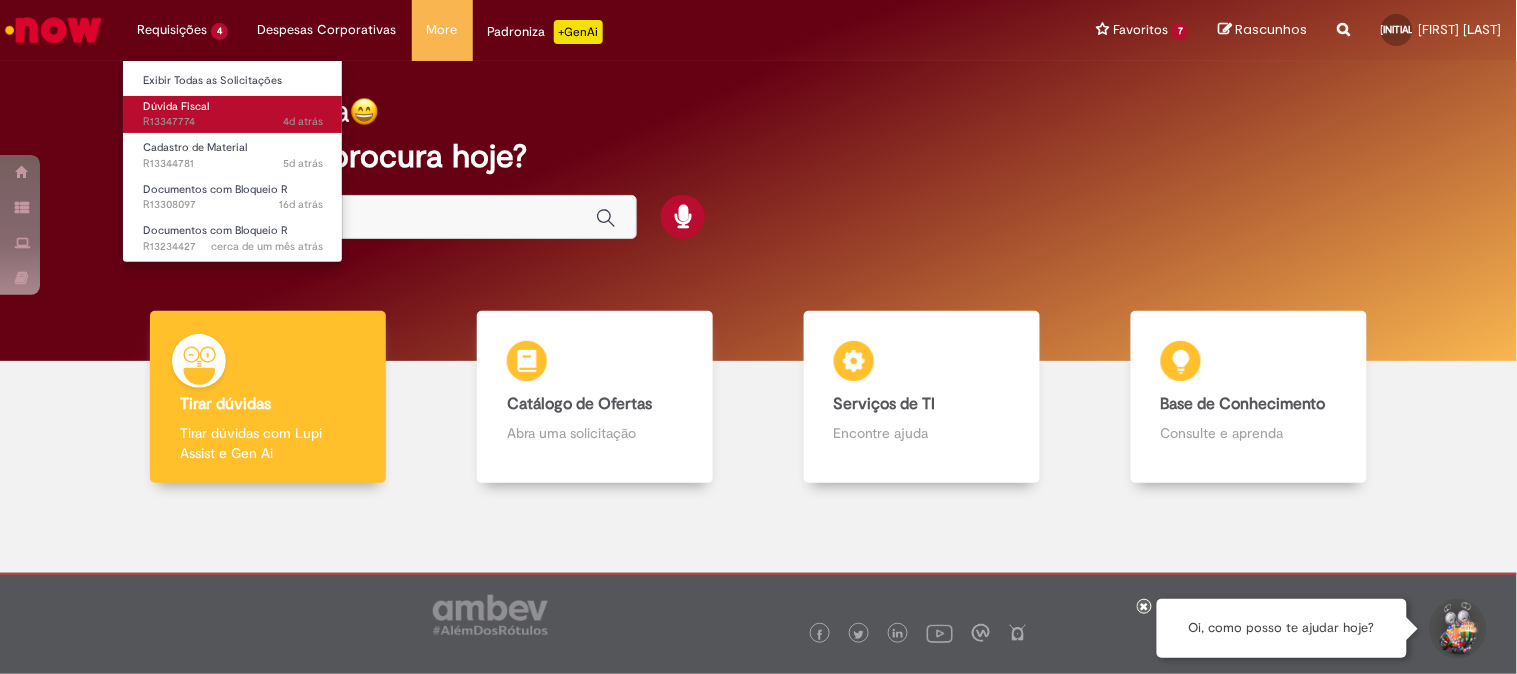 click on "4d atrás 4 dias atrás  R13347774" at bounding box center [233, 122] 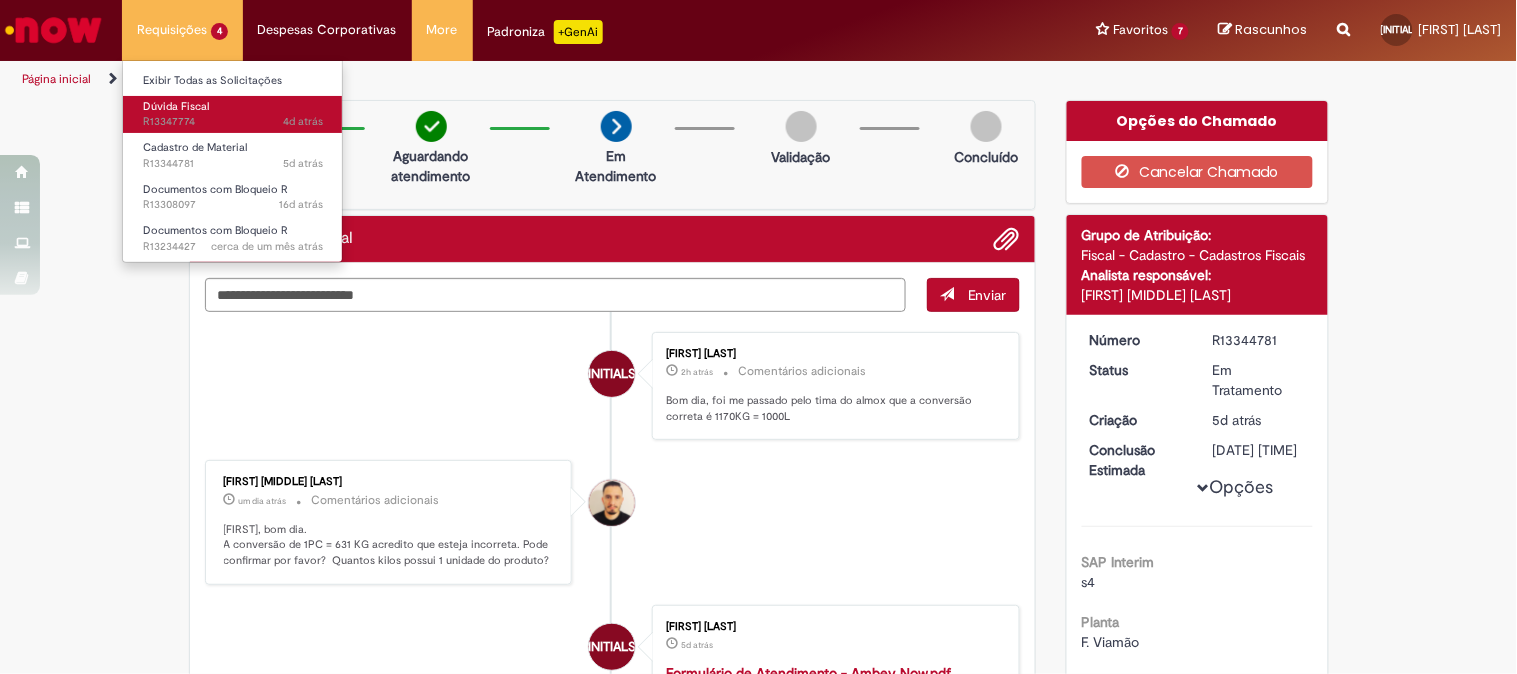 click on "Dúvida Fiscal
4d atrás 4 dias atrás  R13347774" at bounding box center (233, 114) 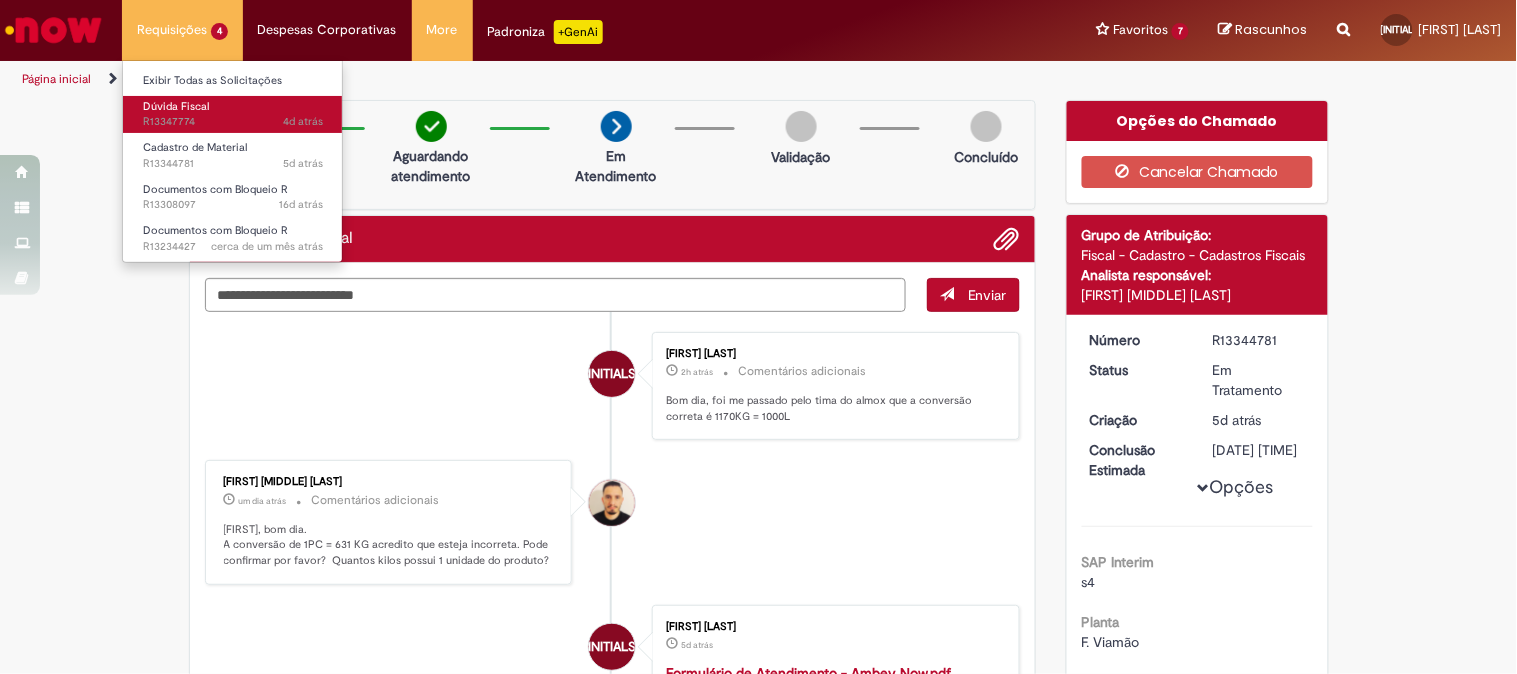 click on "4d atrás 4 dias atrás  R13347774" at bounding box center [233, 122] 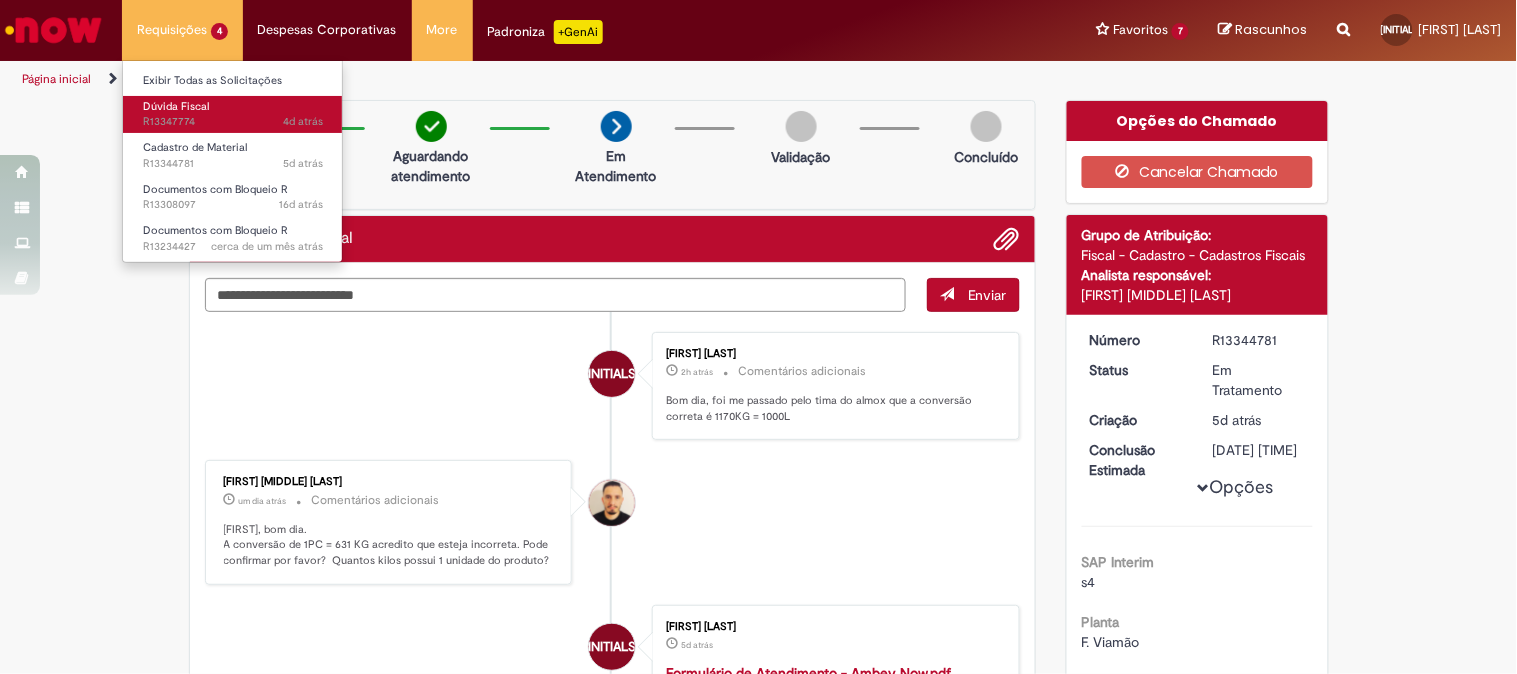 click on "4d atrás 4 dias atrás  R13347774" at bounding box center (233, 122) 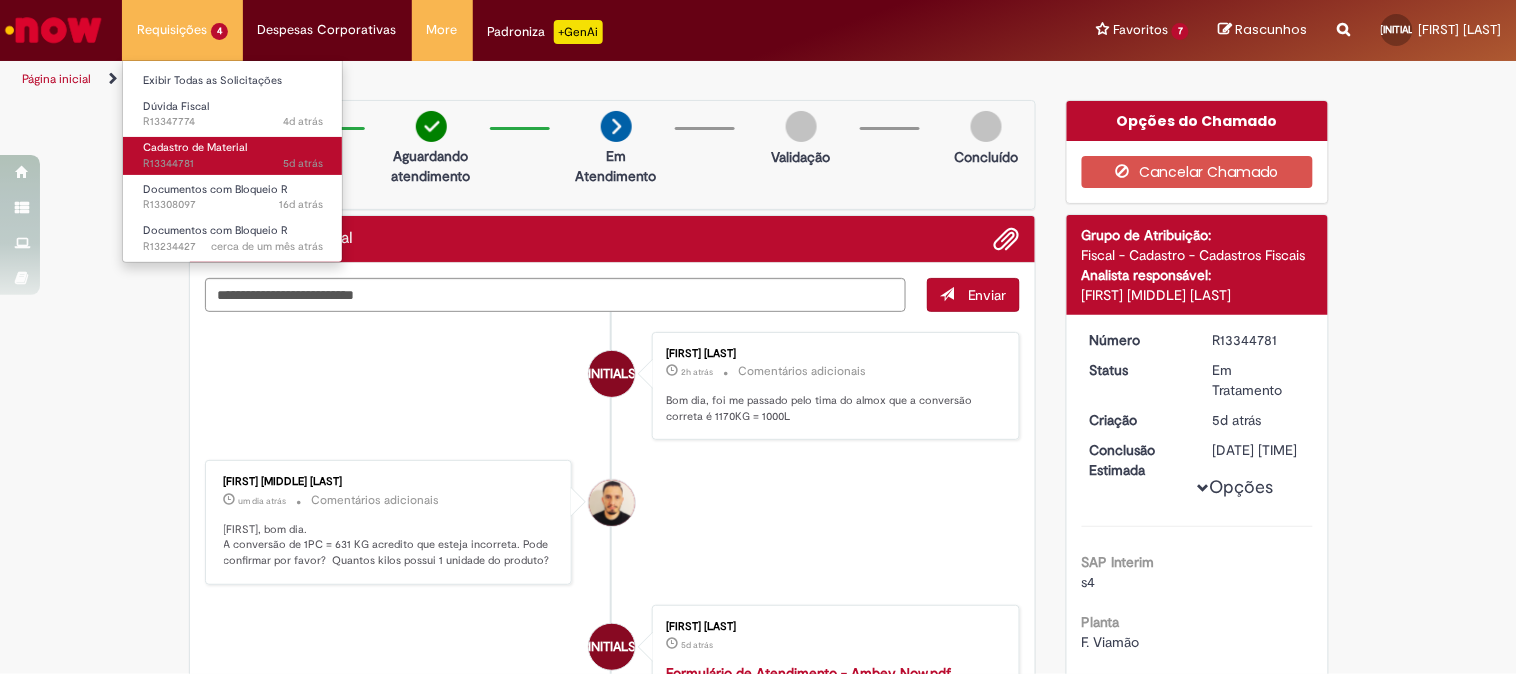 click on "5d atrás 5 dias atrás  R13344781" at bounding box center [233, 164] 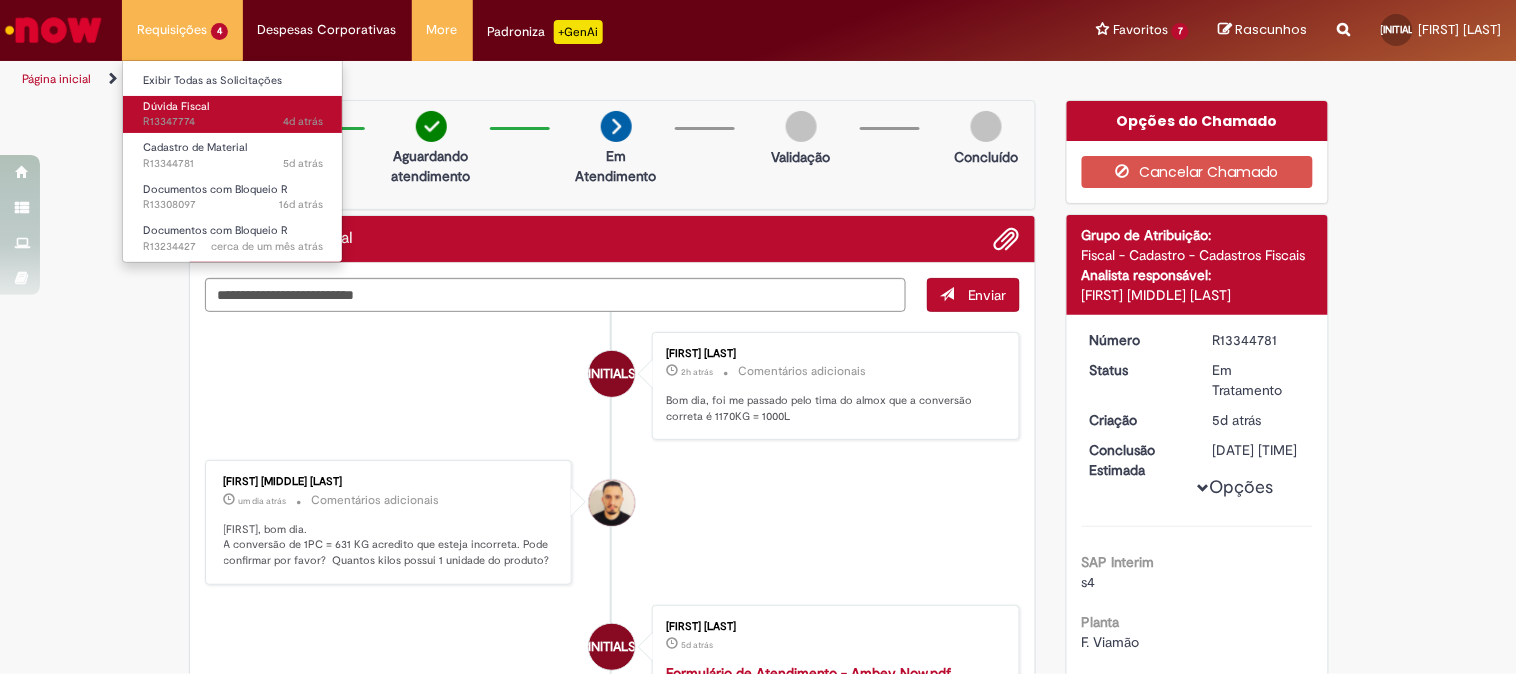 click on "Dúvida Fiscal
4d atrás 4 dias atrás  R13347774" at bounding box center [233, 114] 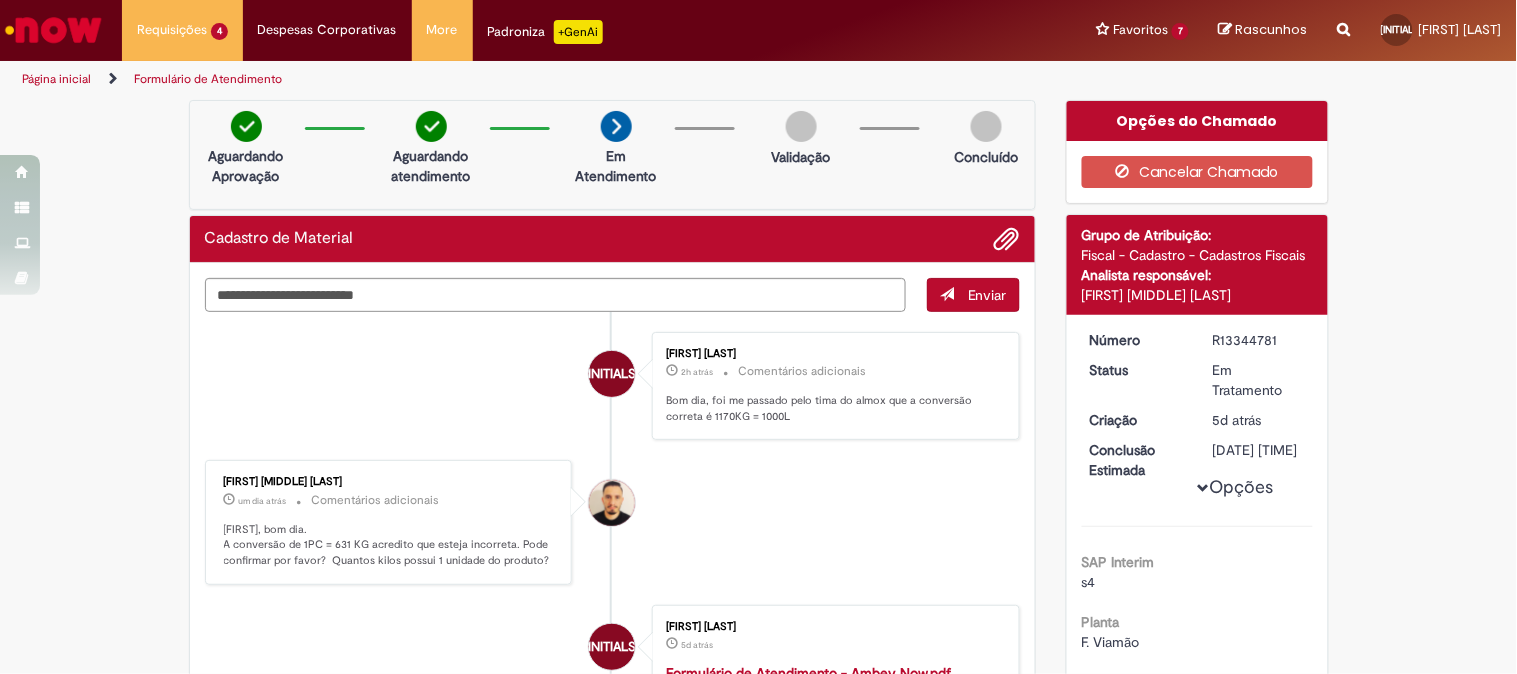 click at bounding box center [53, 30] 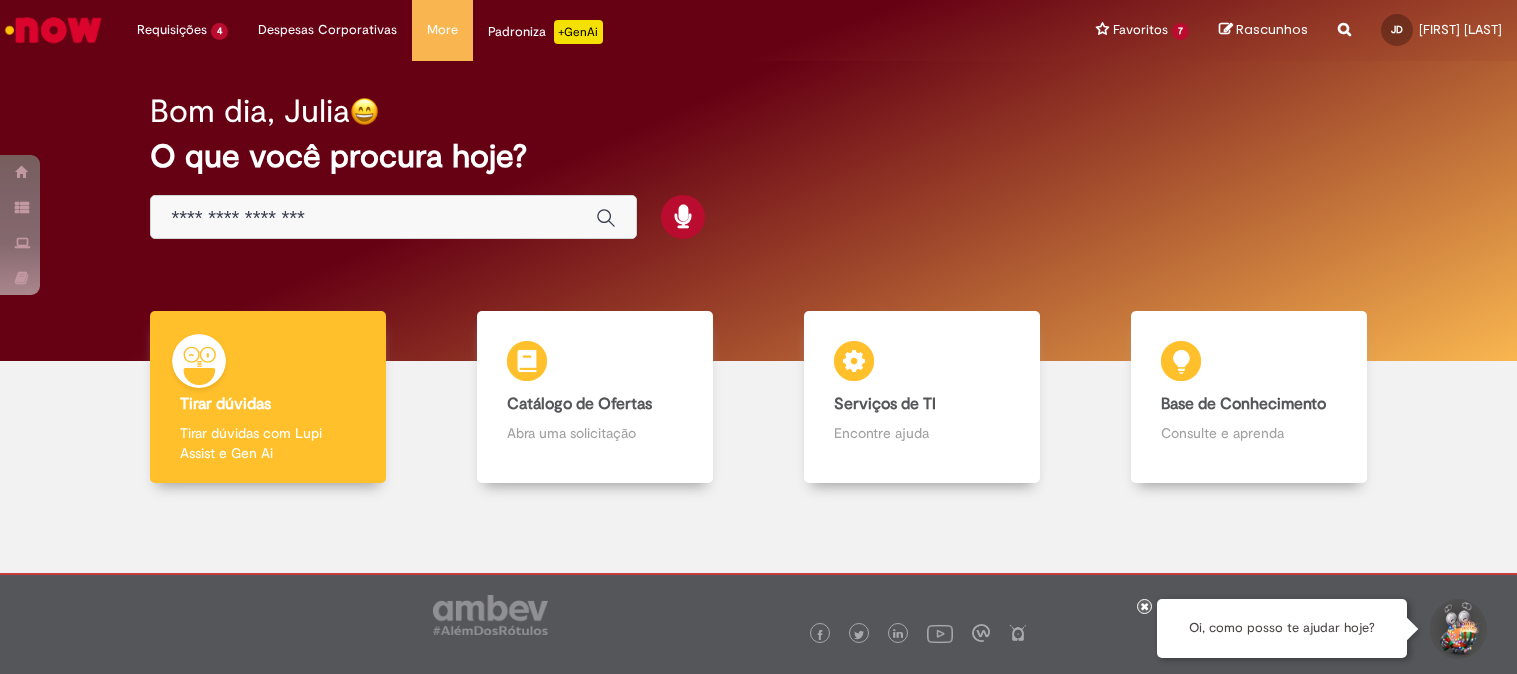 scroll, scrollTop: 0, scrollLeft: 0, axis: both 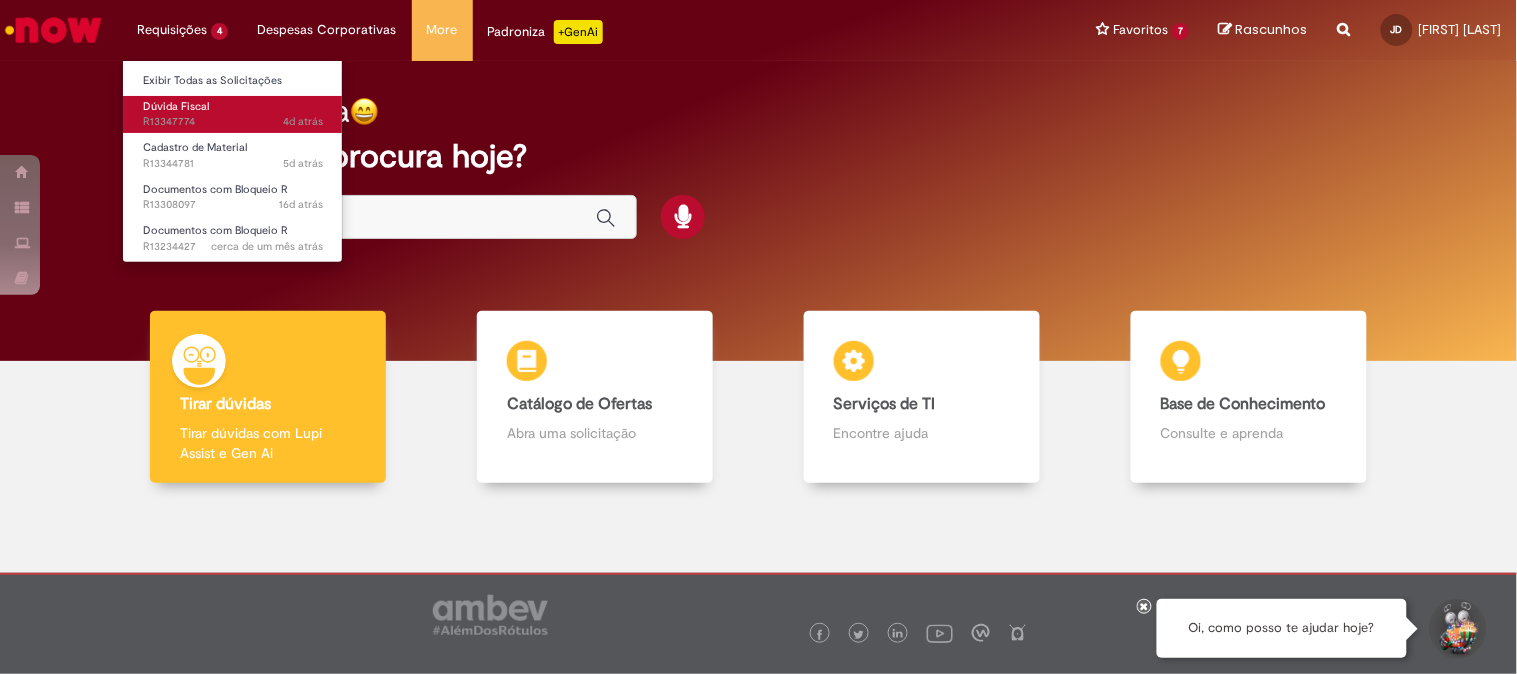 click on "4d atrás 4 dias atrás  R[ID]" at bounding box center (233, 122) 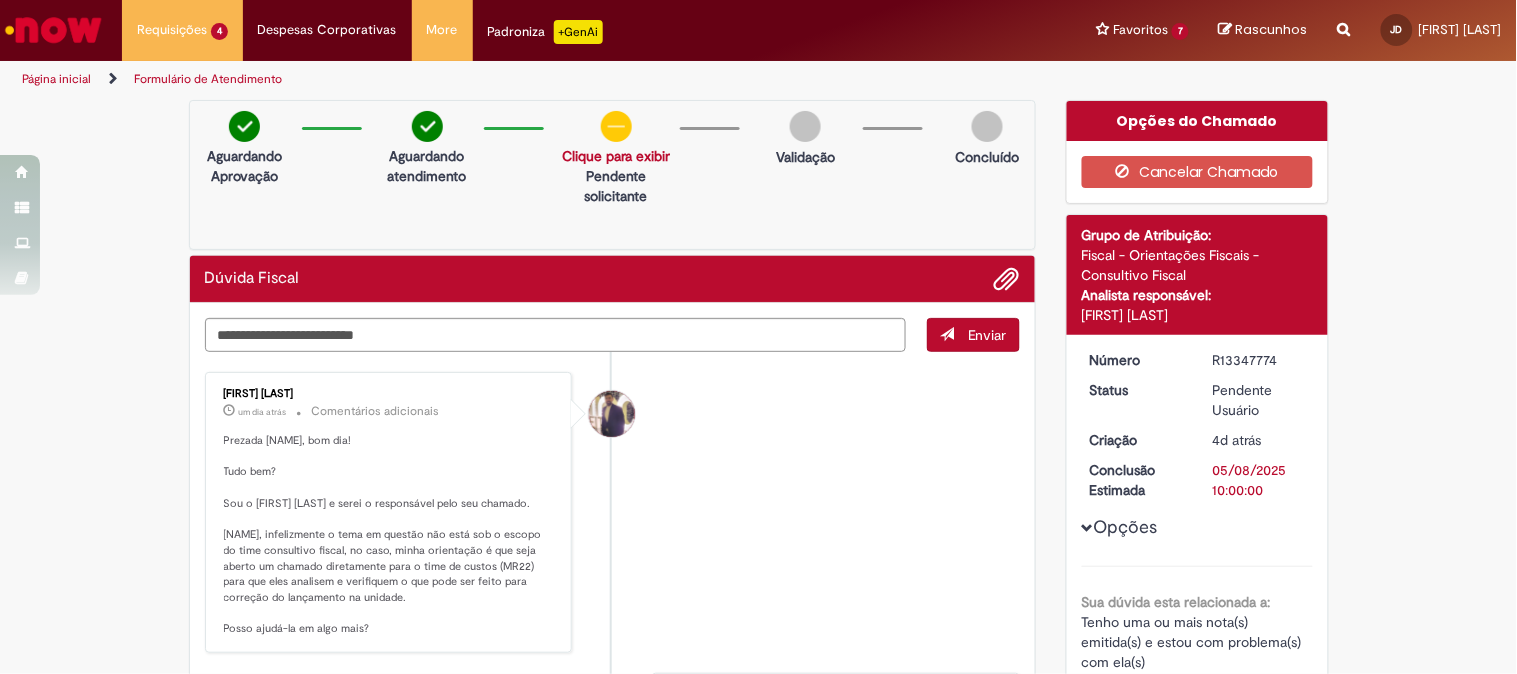 scroll, scrollTop: 111, scrollLeft: 0, axis: vertical 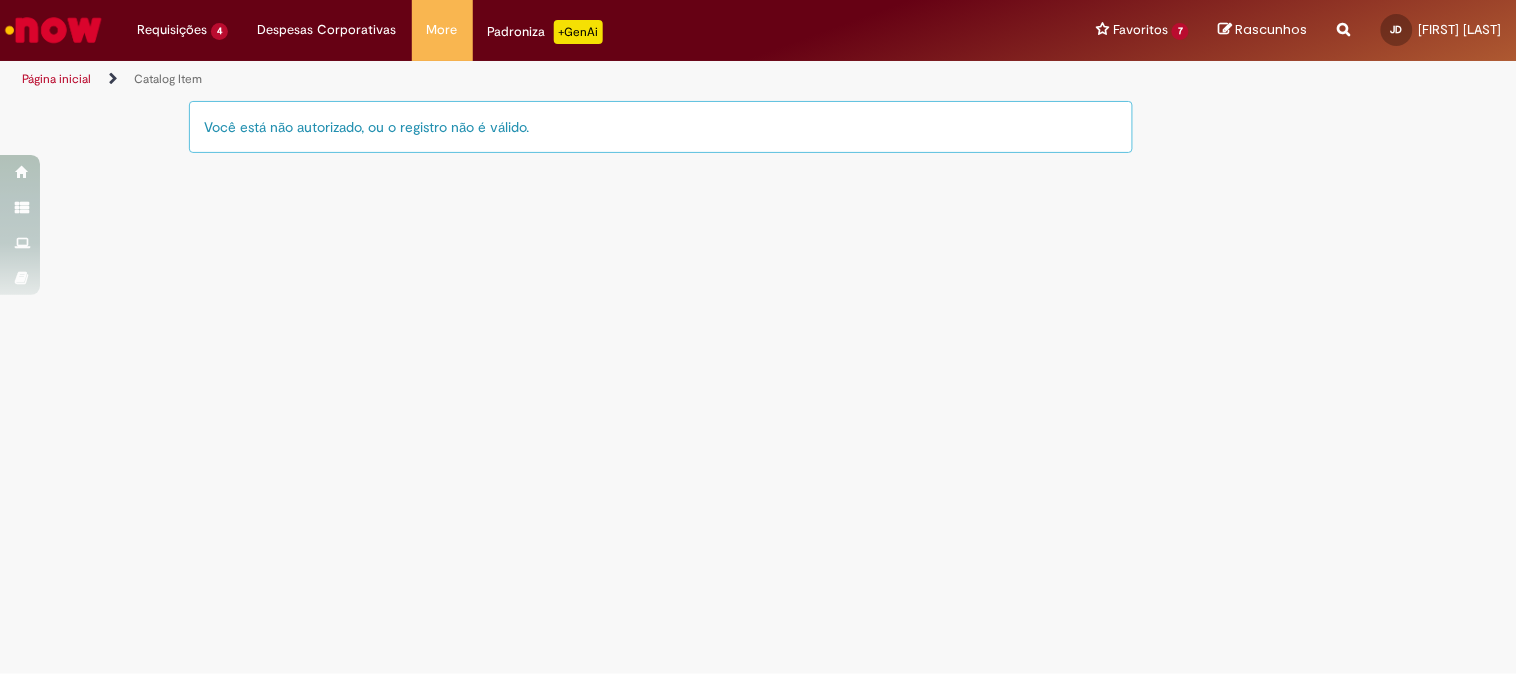 click at bounding box center [53, 30] 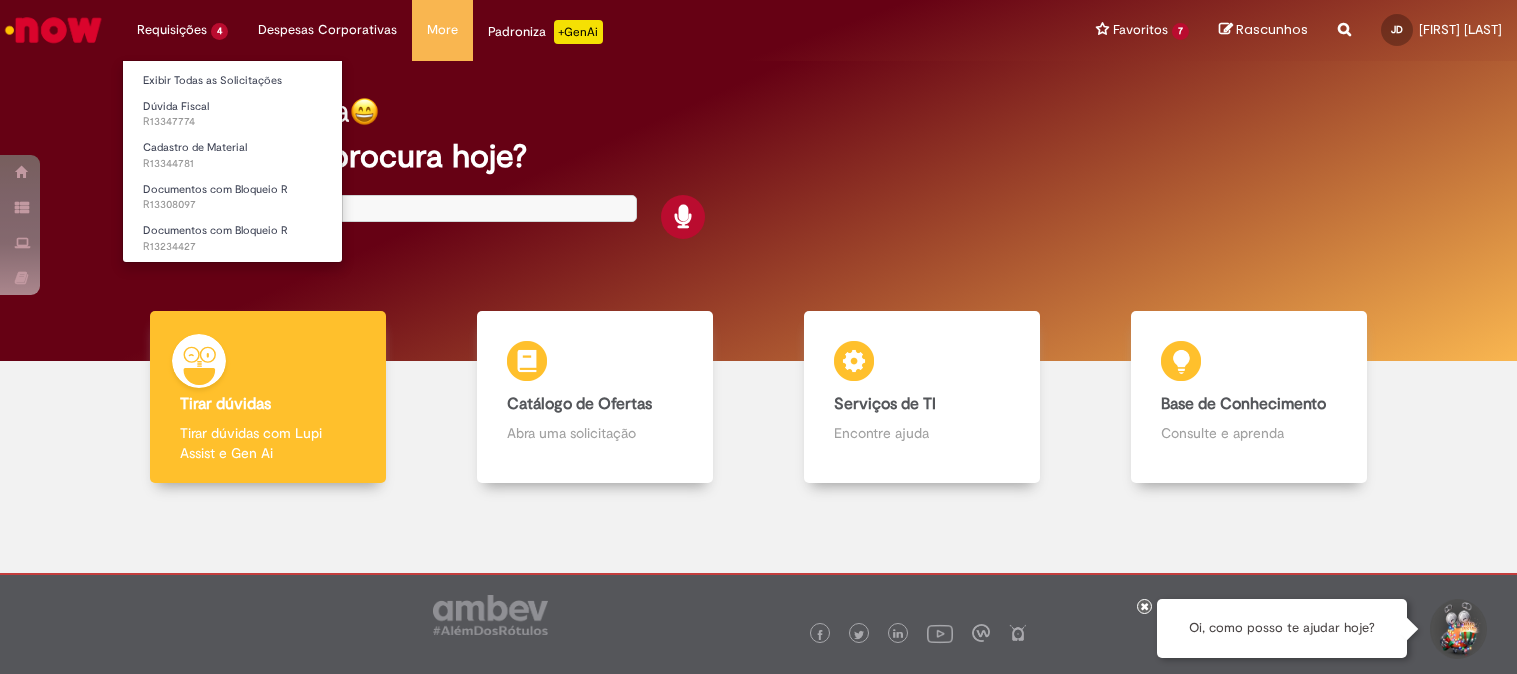 scroll, scrollTop: 0, scrollLeft: 0, axis: both 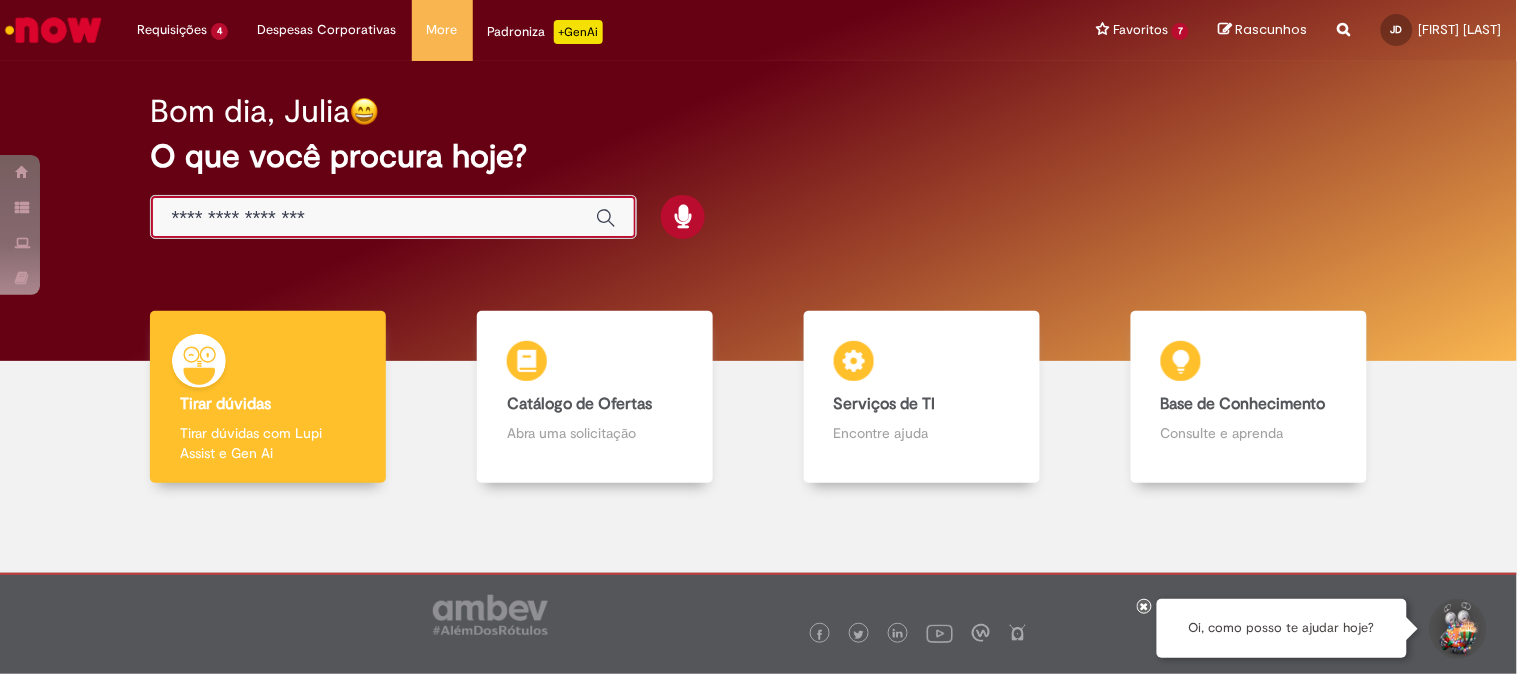click at bounding box center [373, 218] 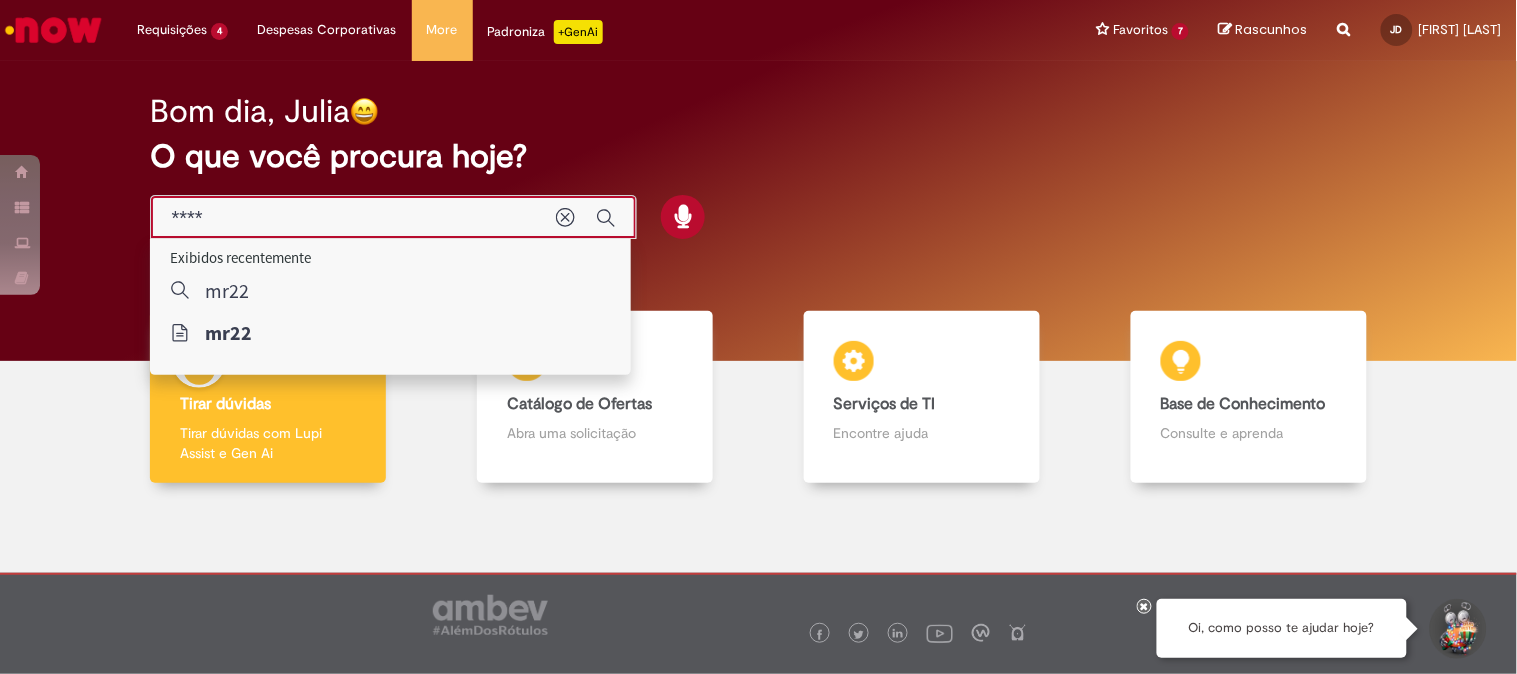 type on "****" 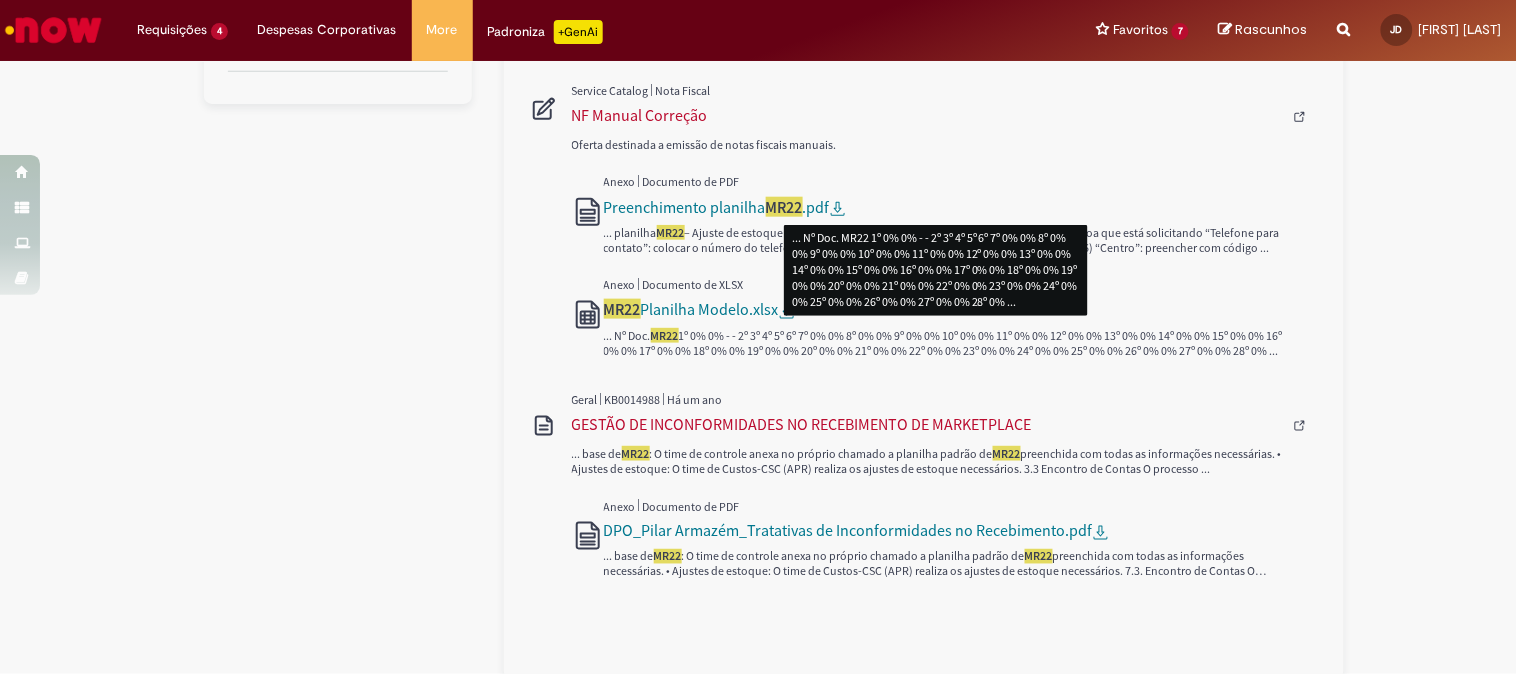 scroll, scrollTop: 72, scrollLeft: 0, axis: vertical 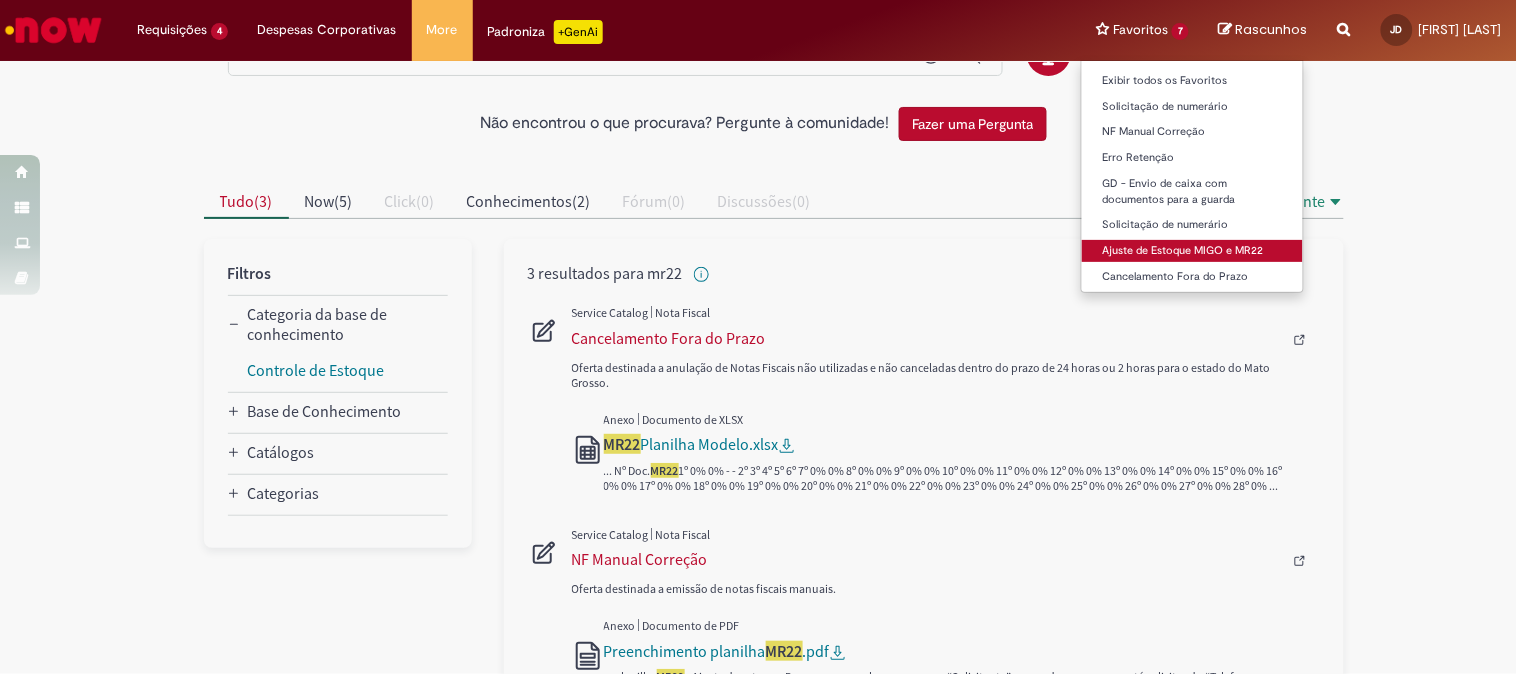 click on "Ajuste de Estoque MIGO e MR22" at bounding box center (1192, 251) 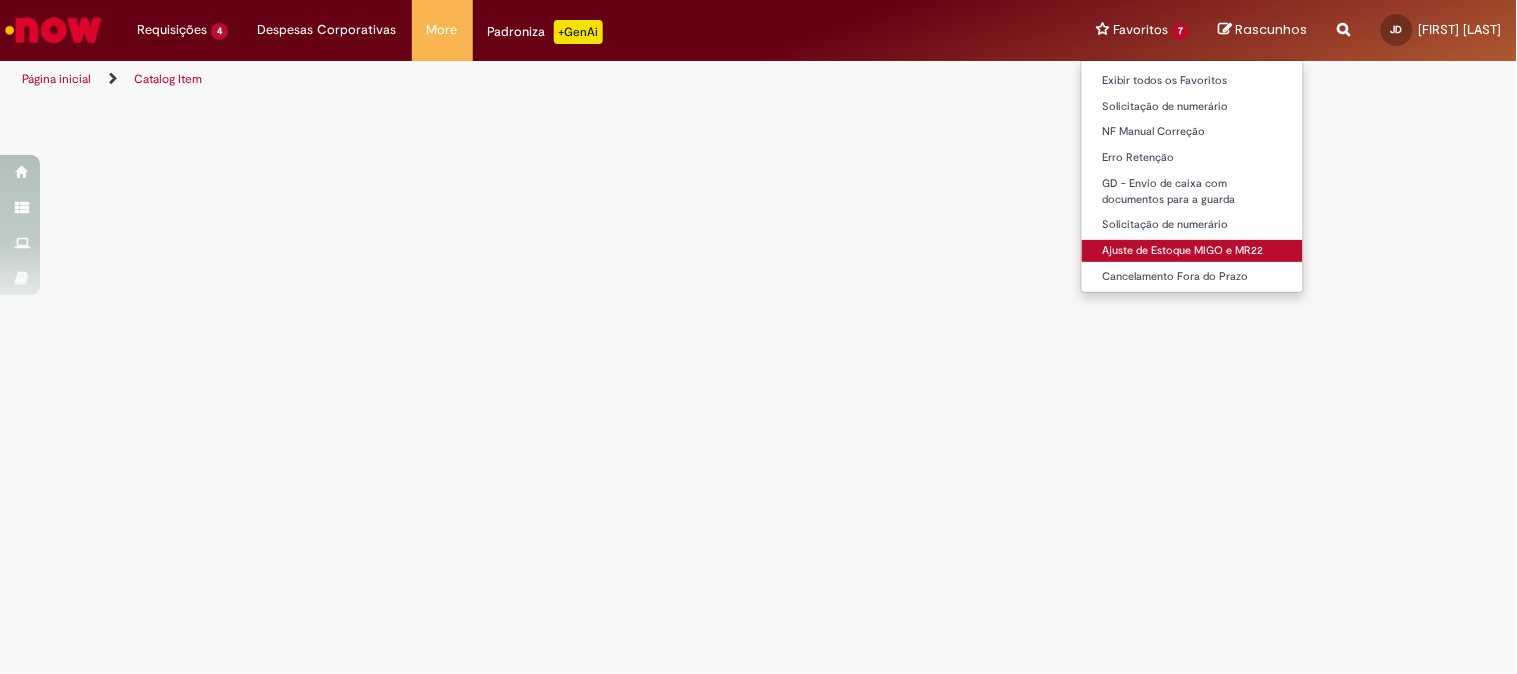 scroll, scrollTop: 0, scrollLeft: 0, axis: both 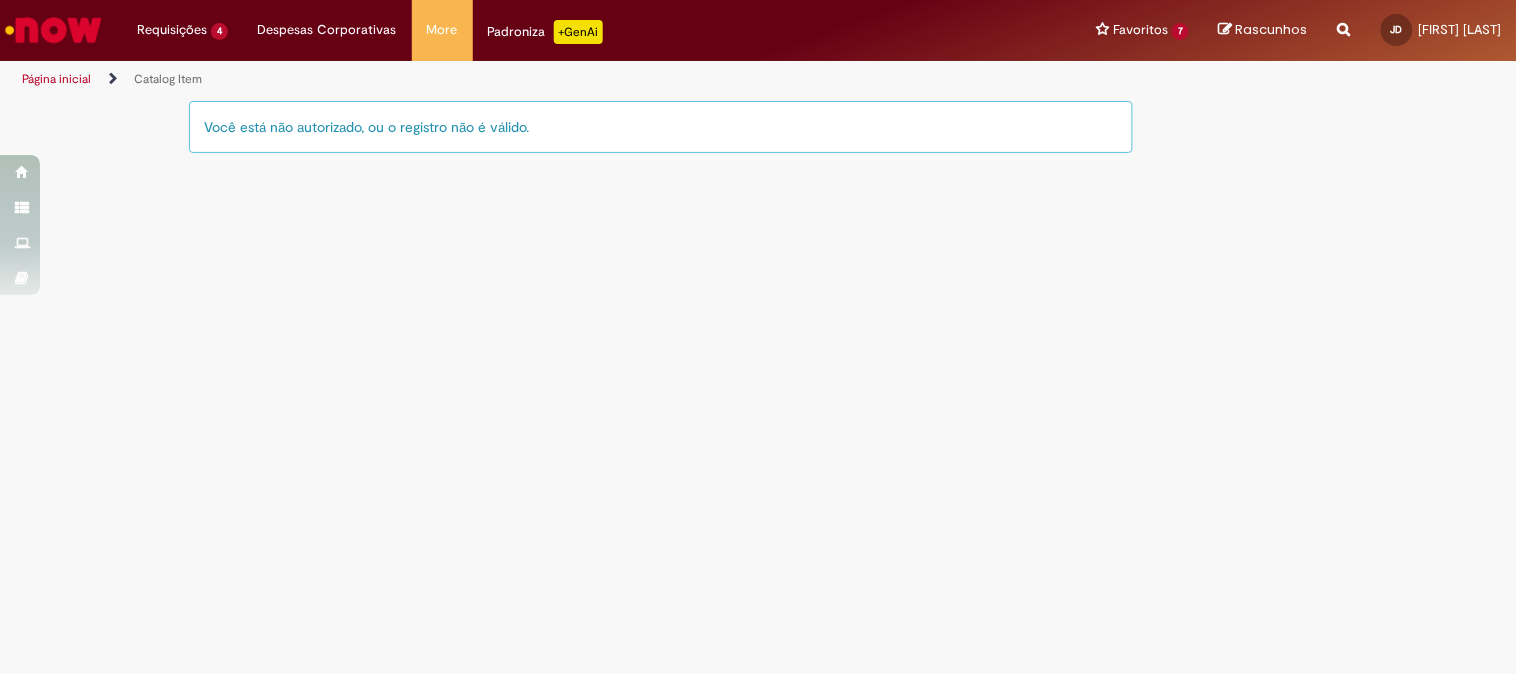 click at bounding box center (53, 30) 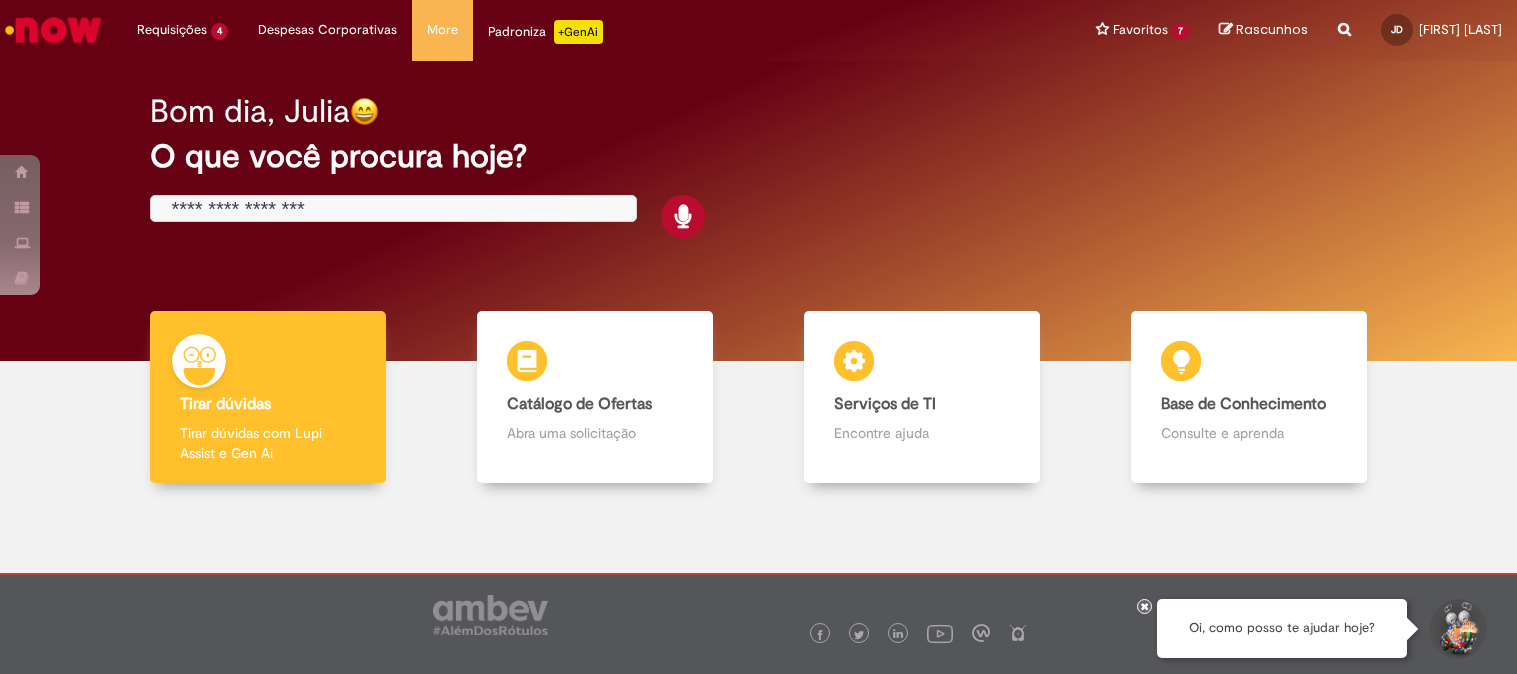 scroll, scrollTop: 0, scrollLeft: 0, axis: both 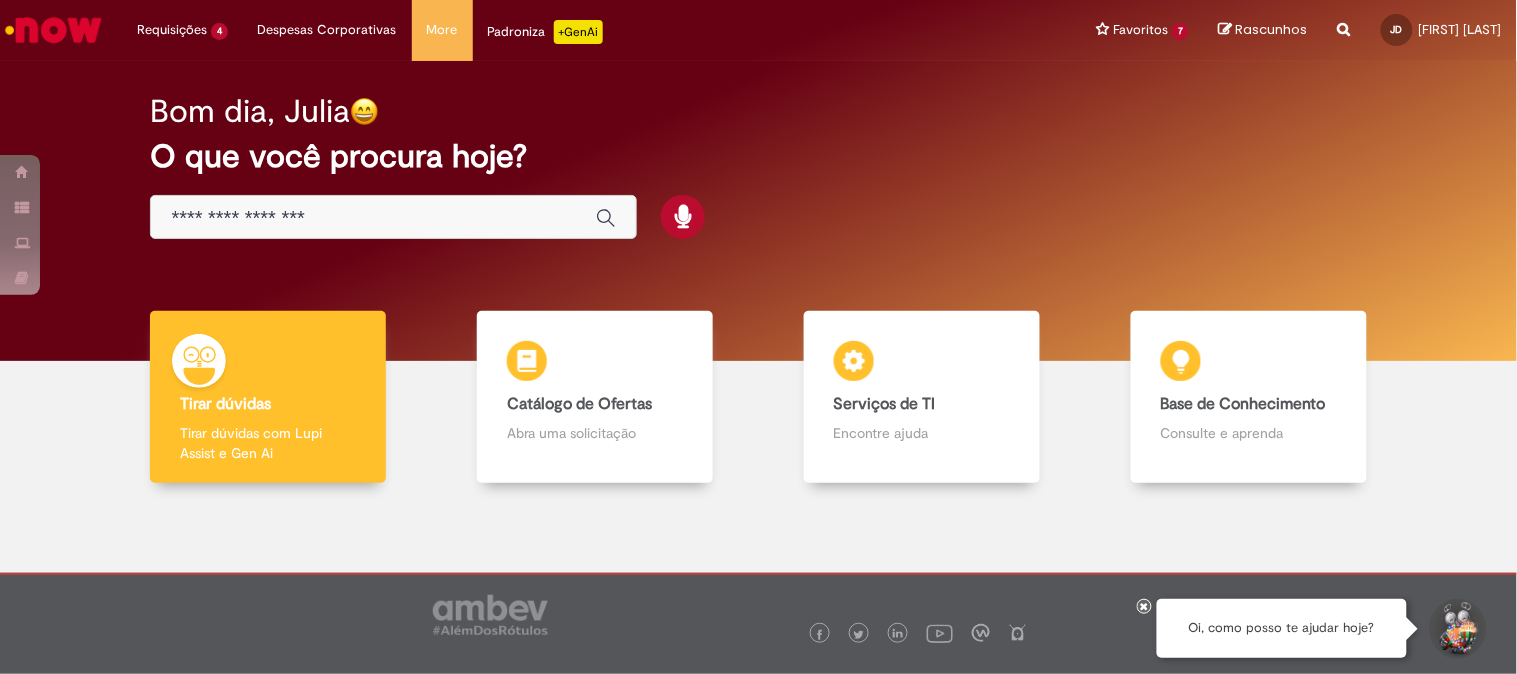 click at bounding box center [373, 218] 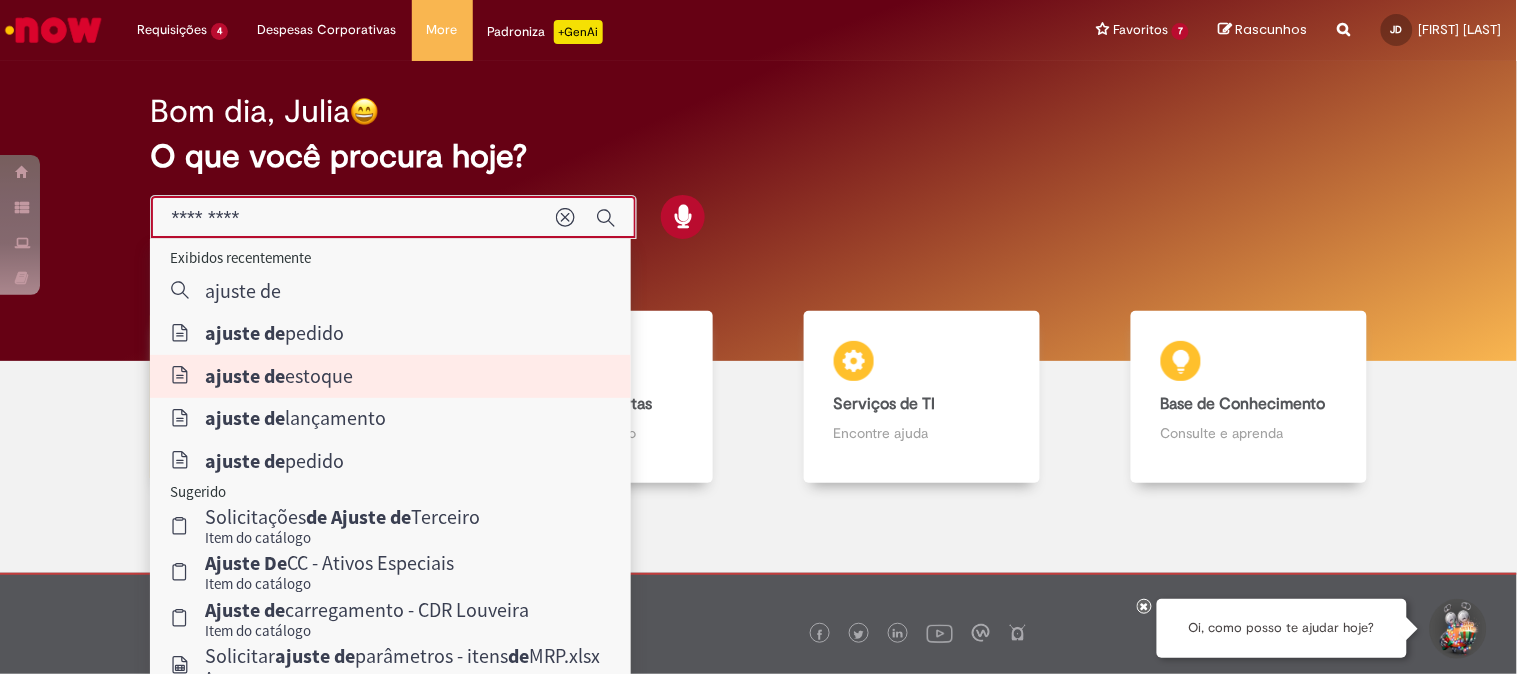 type on "**********" 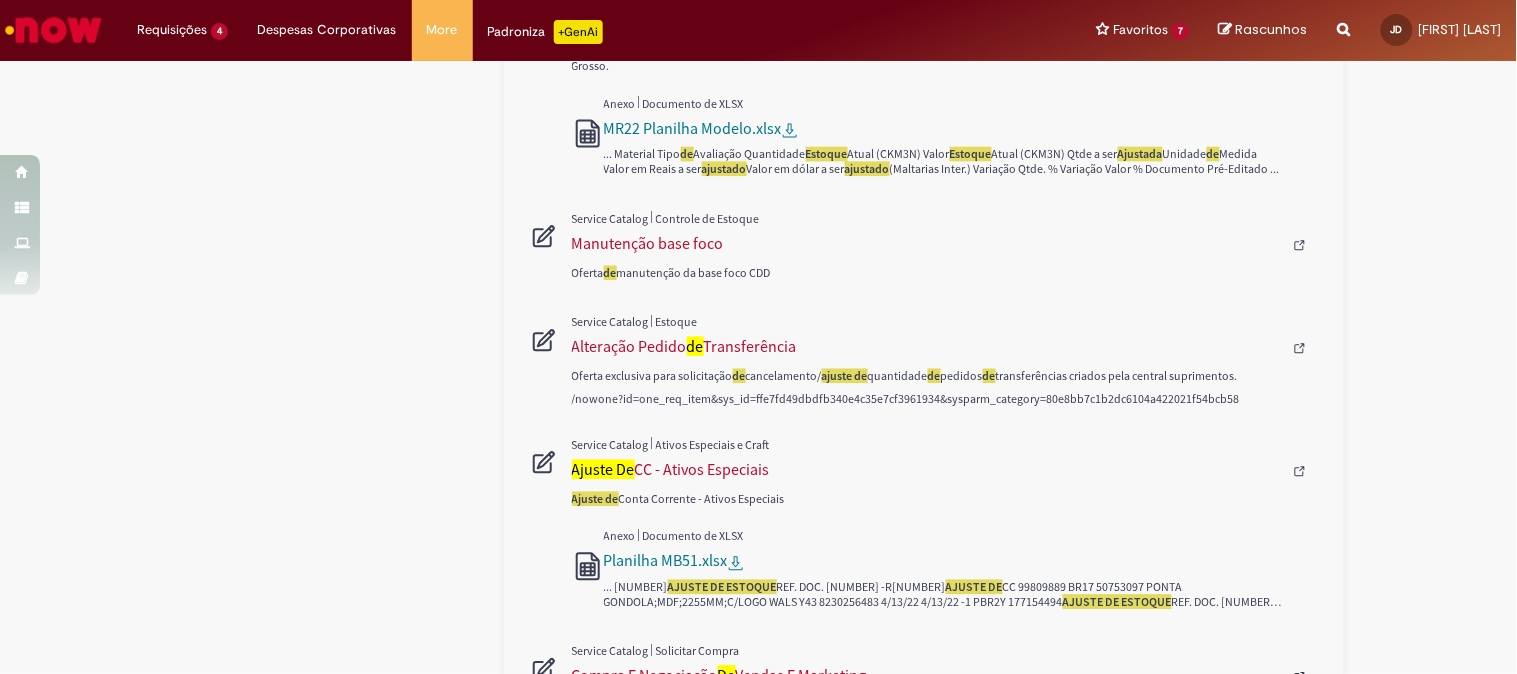 scroll, scrollTop: 1555, scrollLeft: 0, axis: vertical 